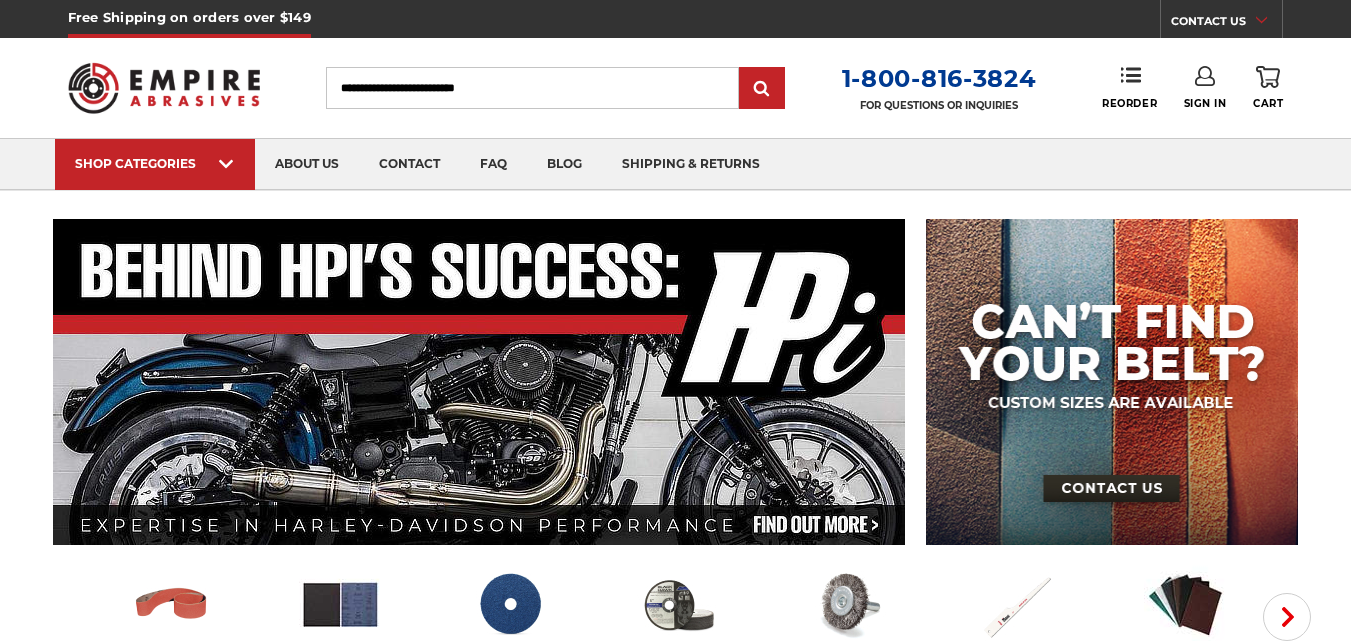 scroll, scrollTop: 0, scrollLeft: 0, axis: both 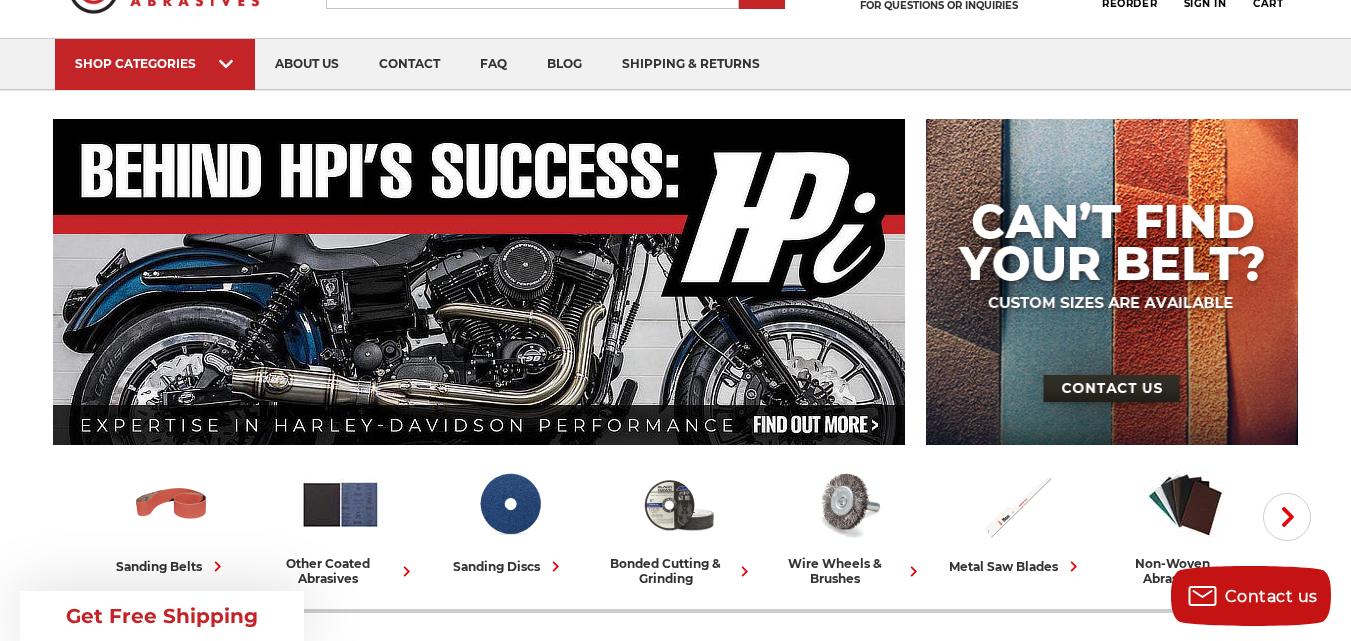 click at bounding box center (479, 282) 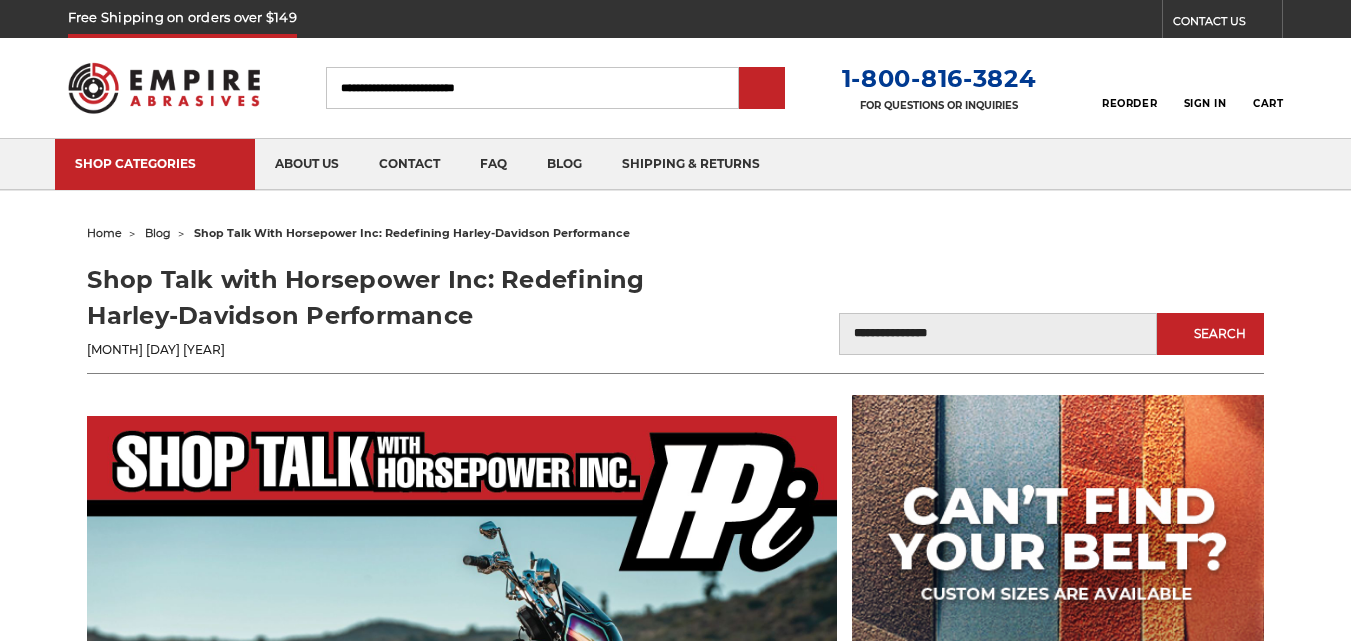 scroll, scrollTop: 0, scrollLeft: 0, axis: both 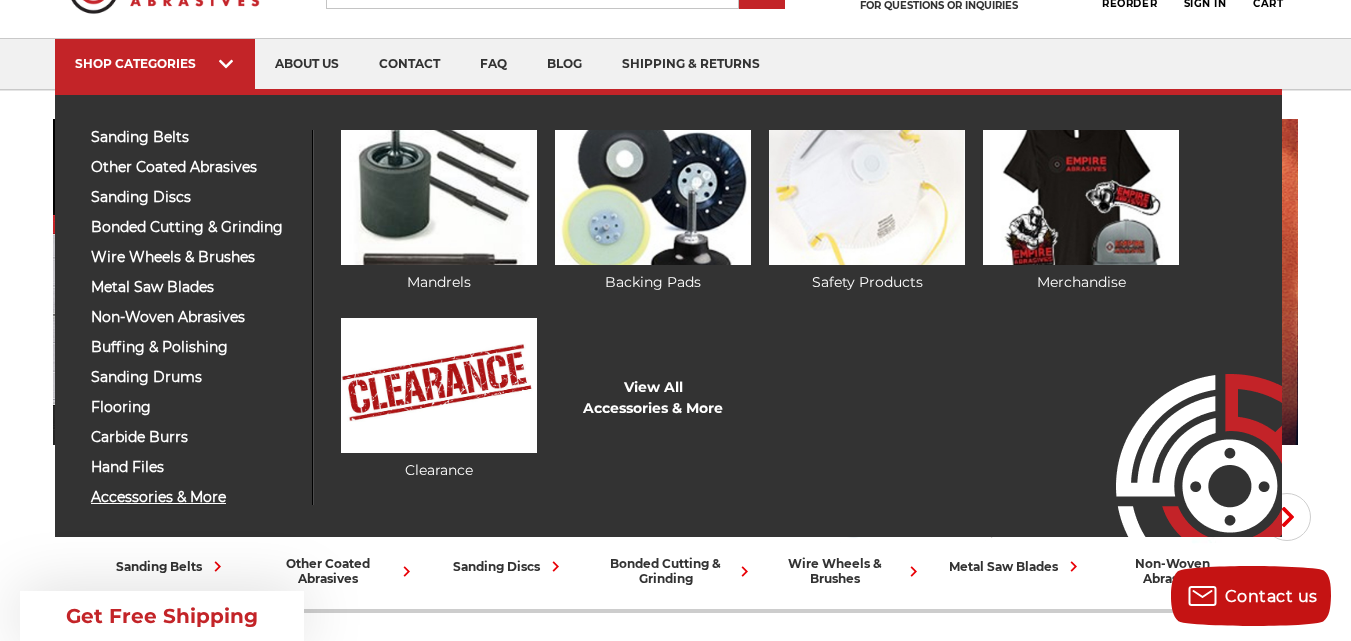 click on "accessories & more" at bounding box center (194, 497) 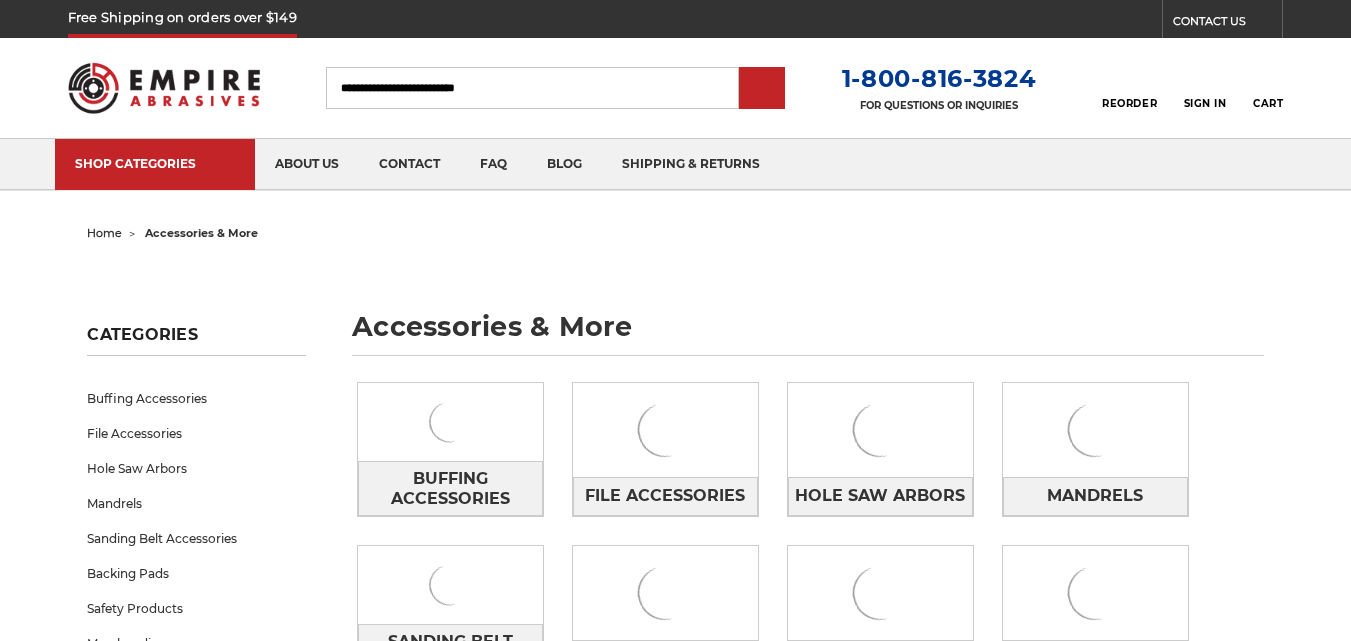 scroll, scrollTop: 0, scrollLeft: 0, axis: both 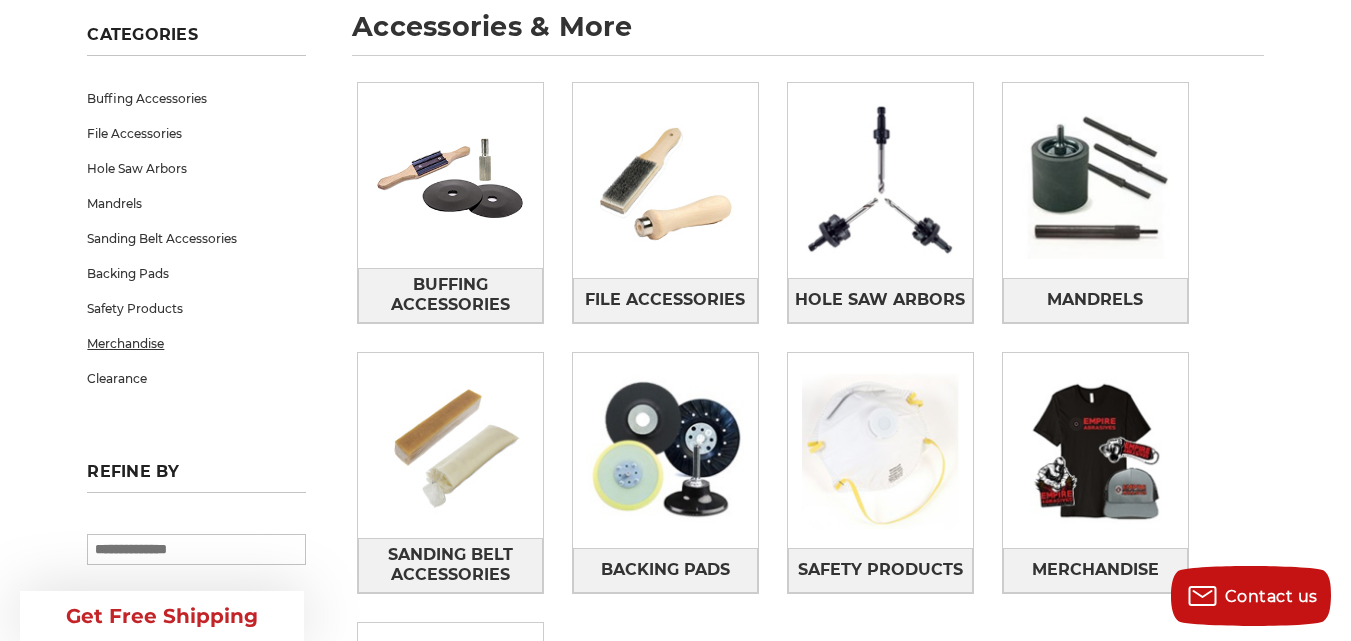 click on "Merchandise" at bounding box center [196, 343] 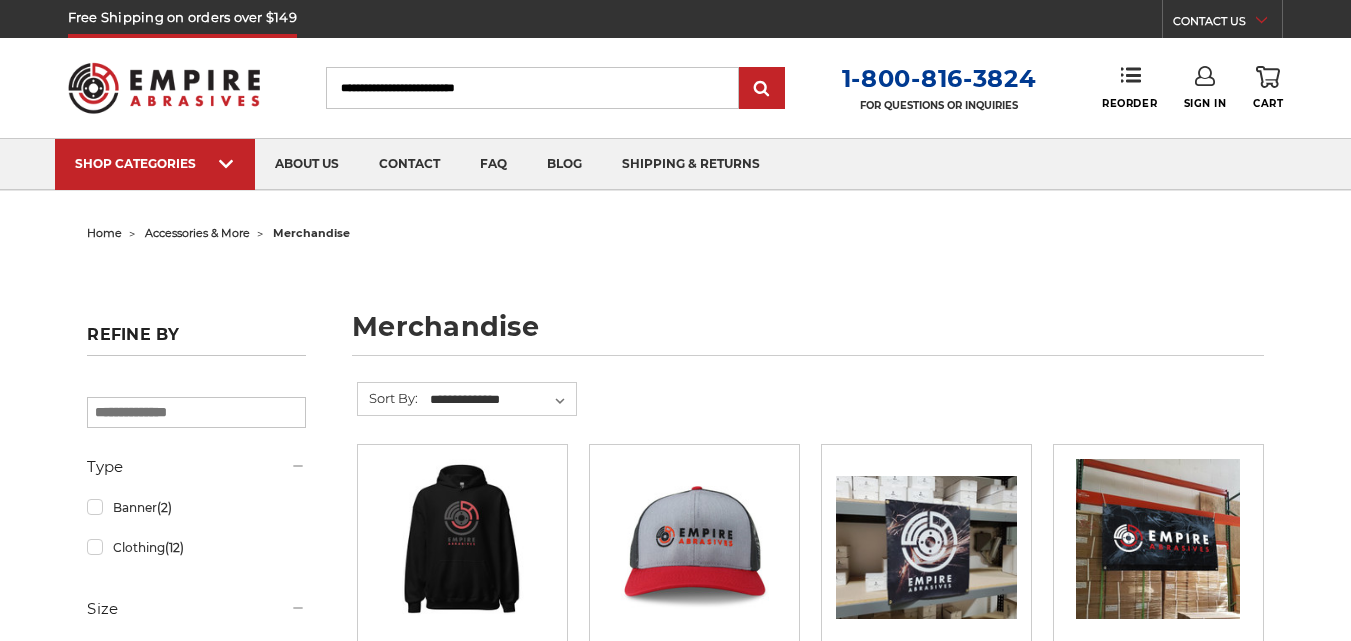 scroll, scrollTop: 0, scrollLeft: 0, axis: both 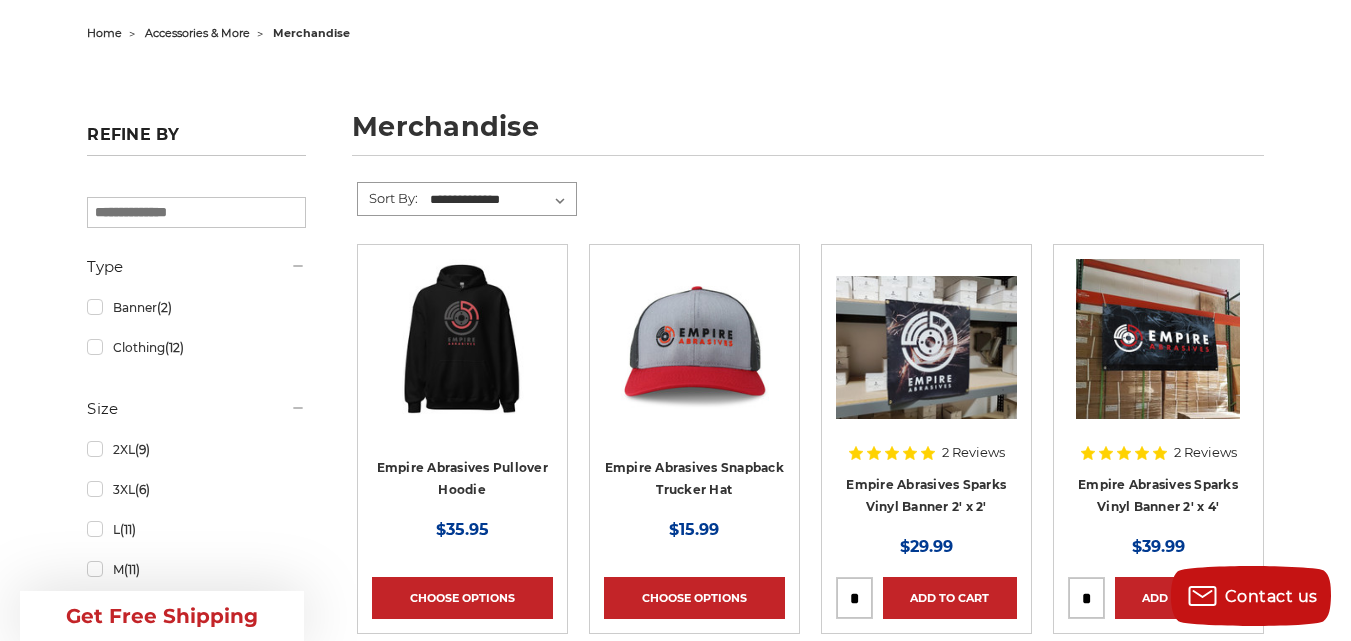 click on "**********" at bounding box center [501, 200] 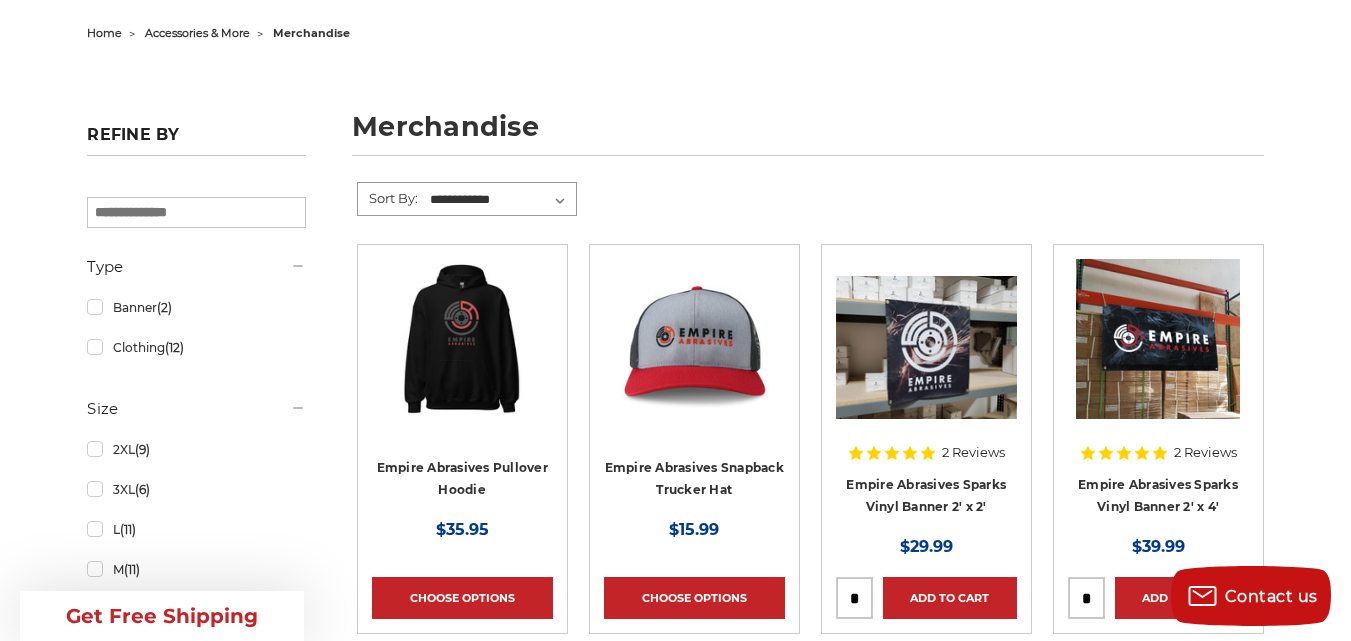 click on "**********" at bounding box center [501, 200] 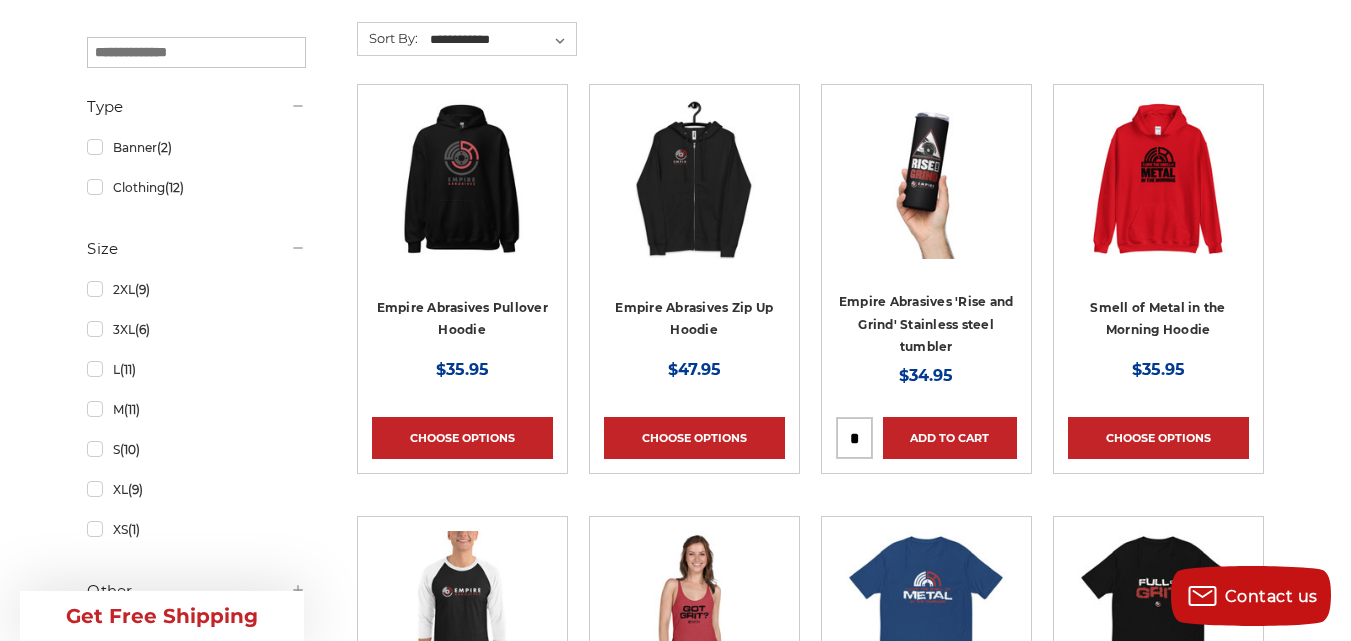 scroll, scrollTop: 400, scrollLeft: 0, axis: vertical 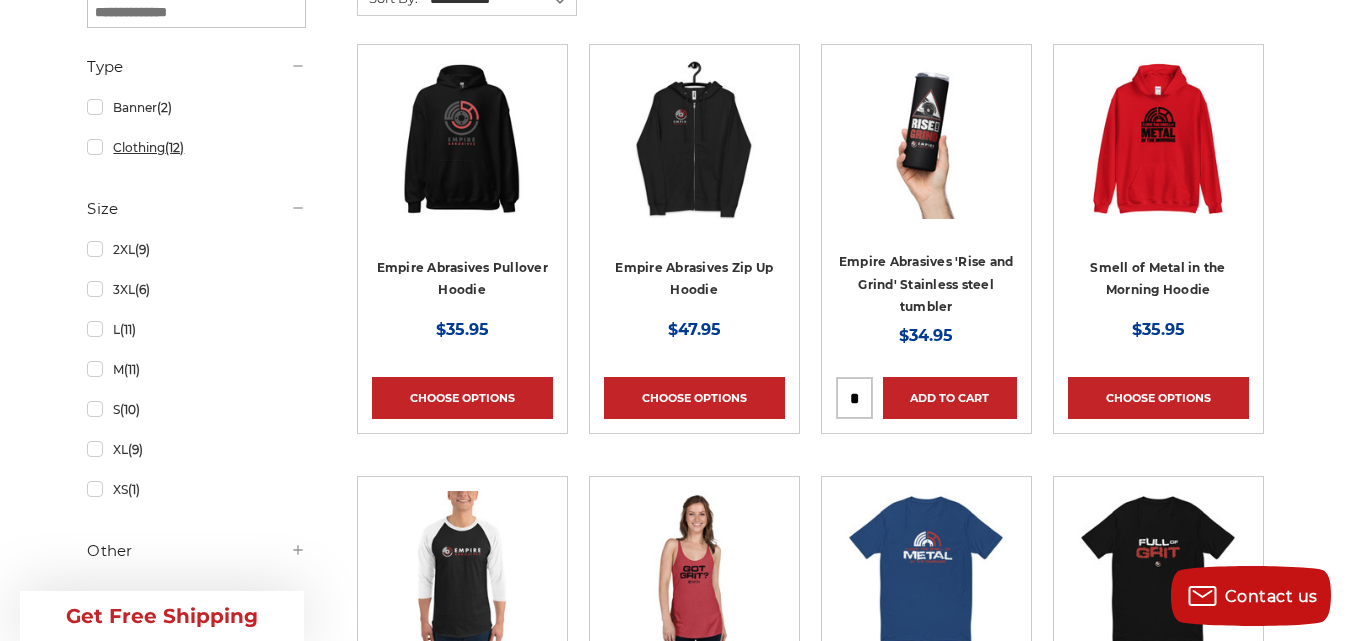 click on "Clothing
(12)" at bounding box center [196, 147] 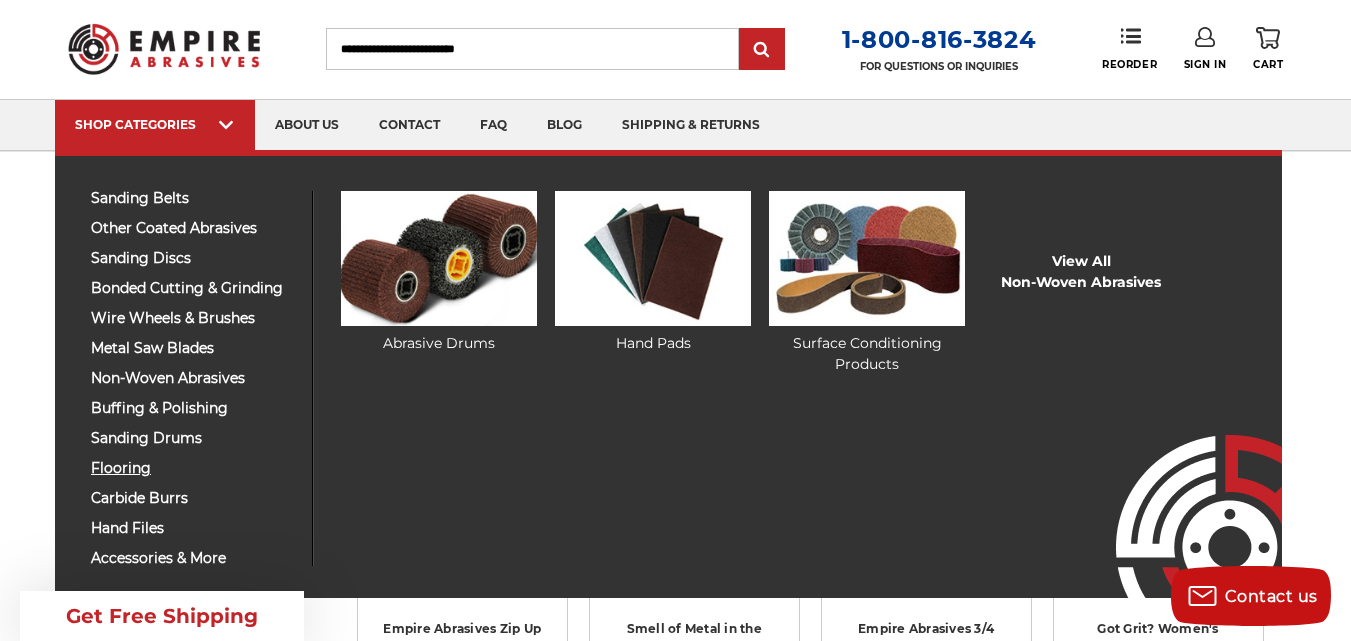 scroll, scrollTop: 100, scrollLeft: 0, axis: vertical 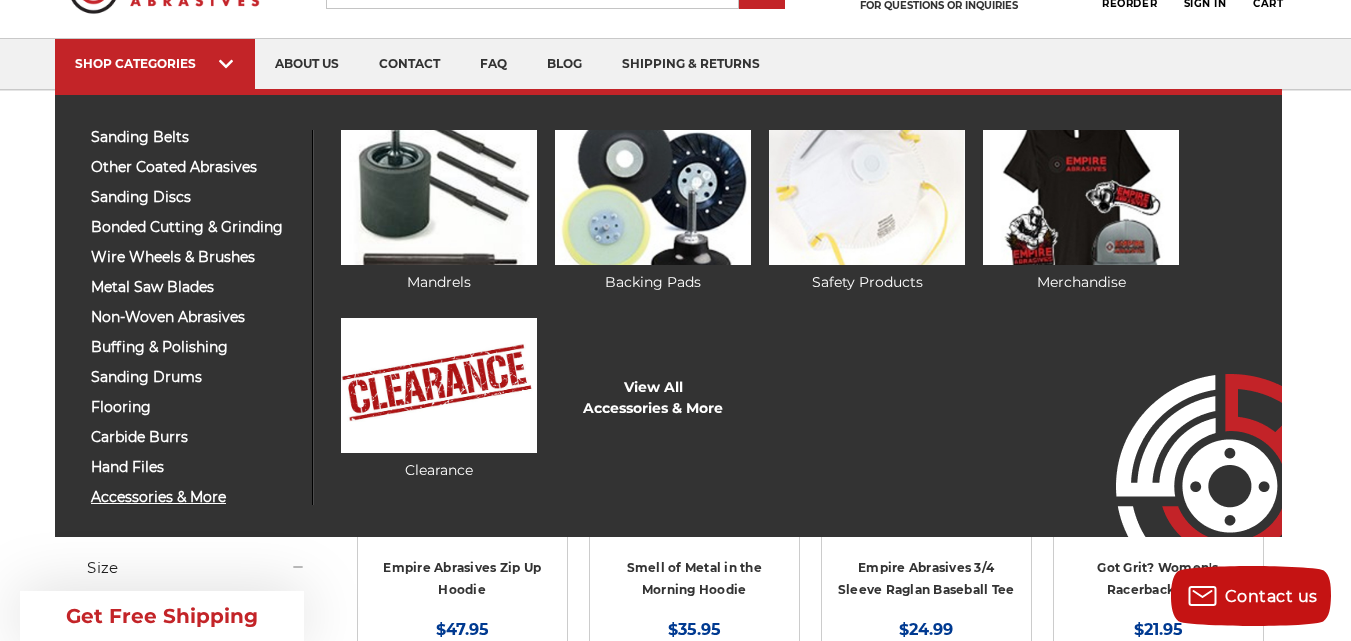 click on "accessories & more" at bounding box center (194, 497) 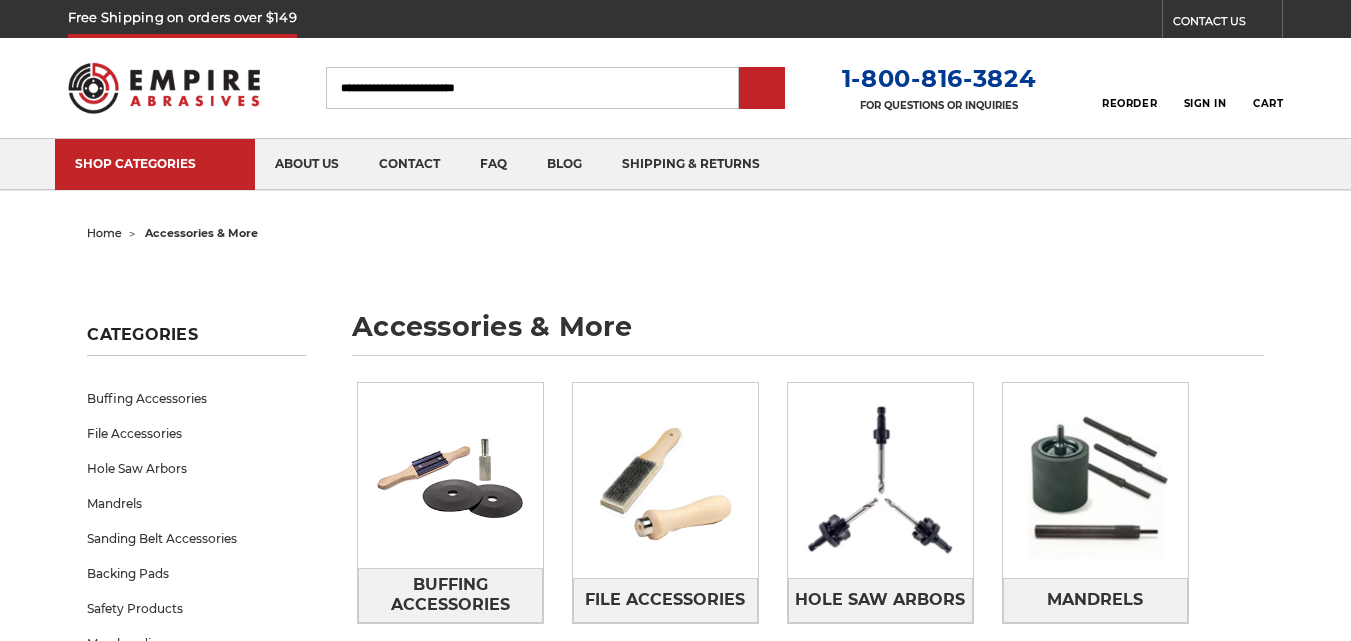 scroll, scrollTop: 0, scrollLeft: 0, axis: both 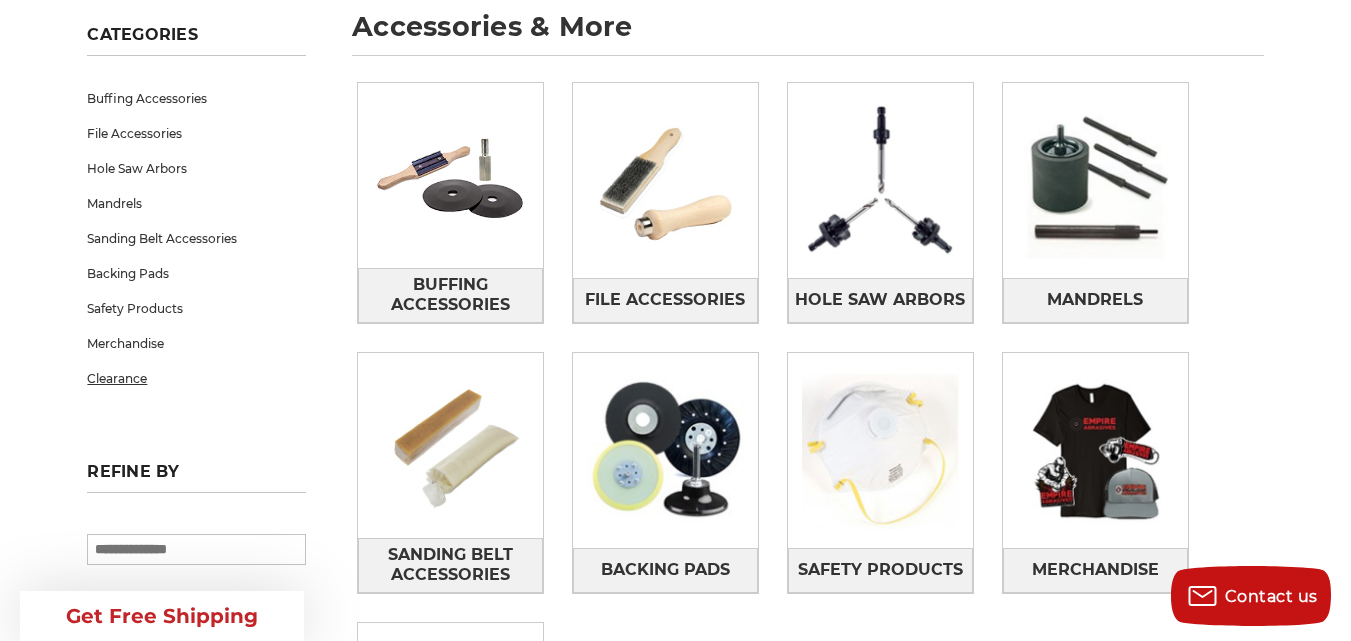 click on "Clearance" at bounding box center [196, 378] 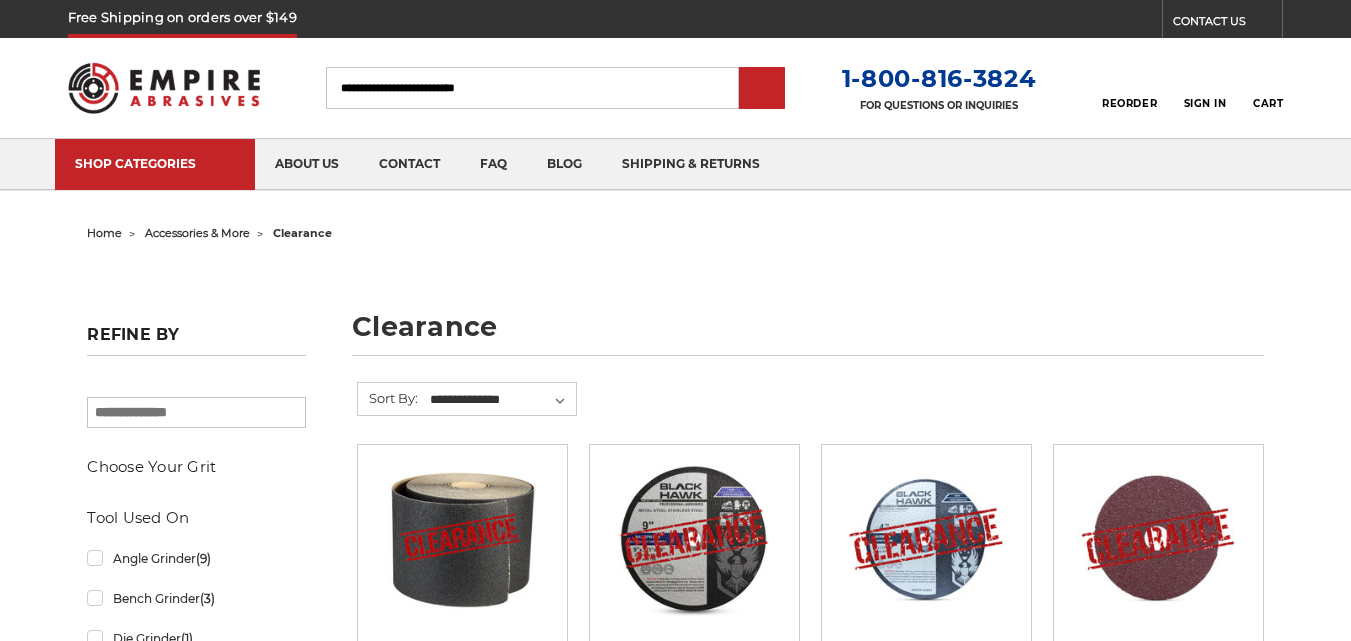scroll, scrollTop: 0, scrollLeft: 0, axis: both 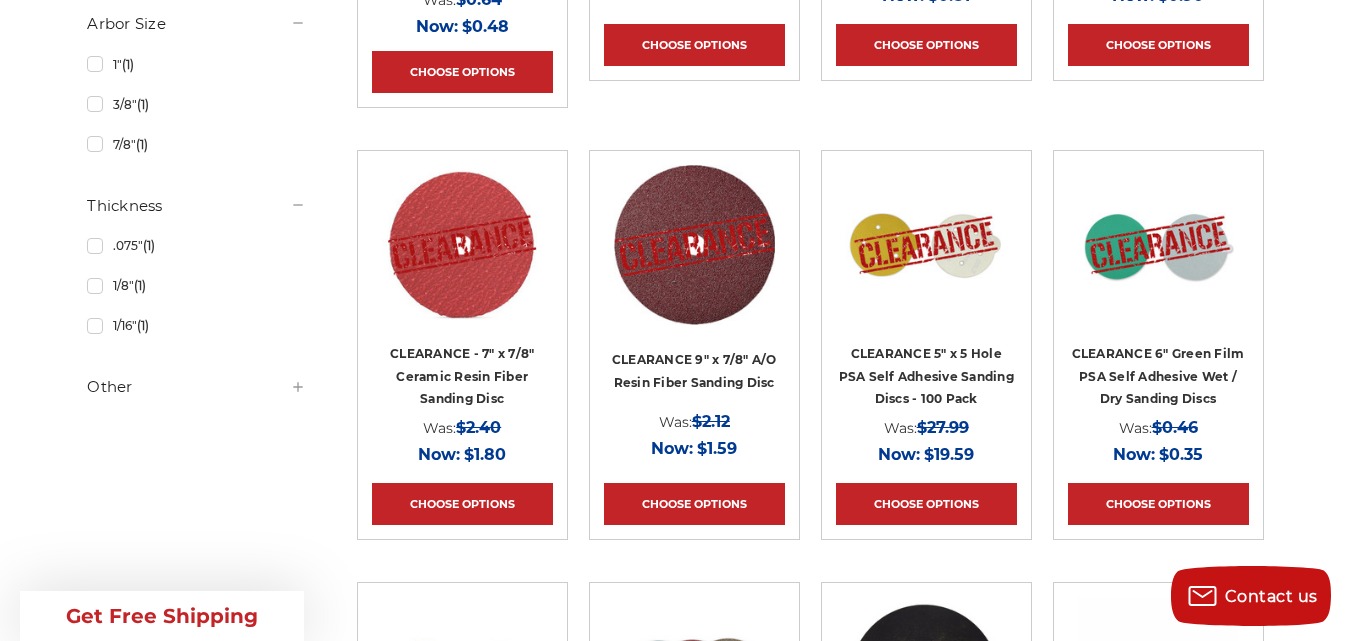 click on "Other" at bounding box center (196, 387) 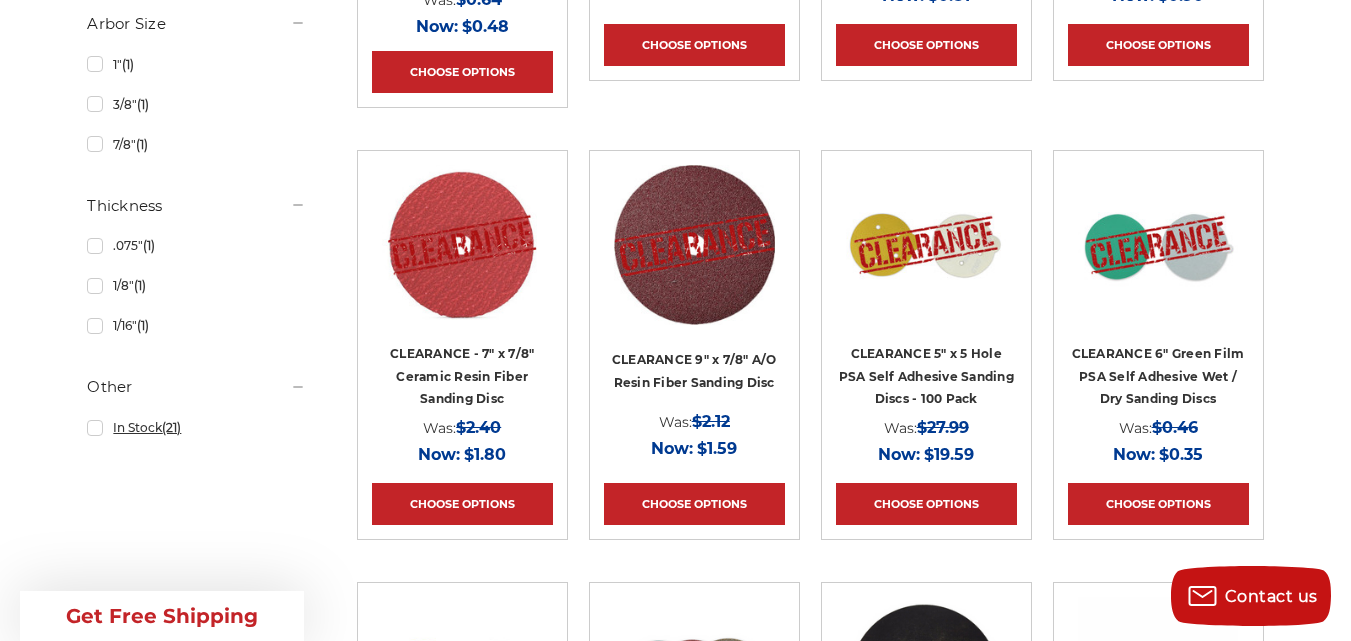 click on "In Stock
(21)" at bounding box center (196, 427) 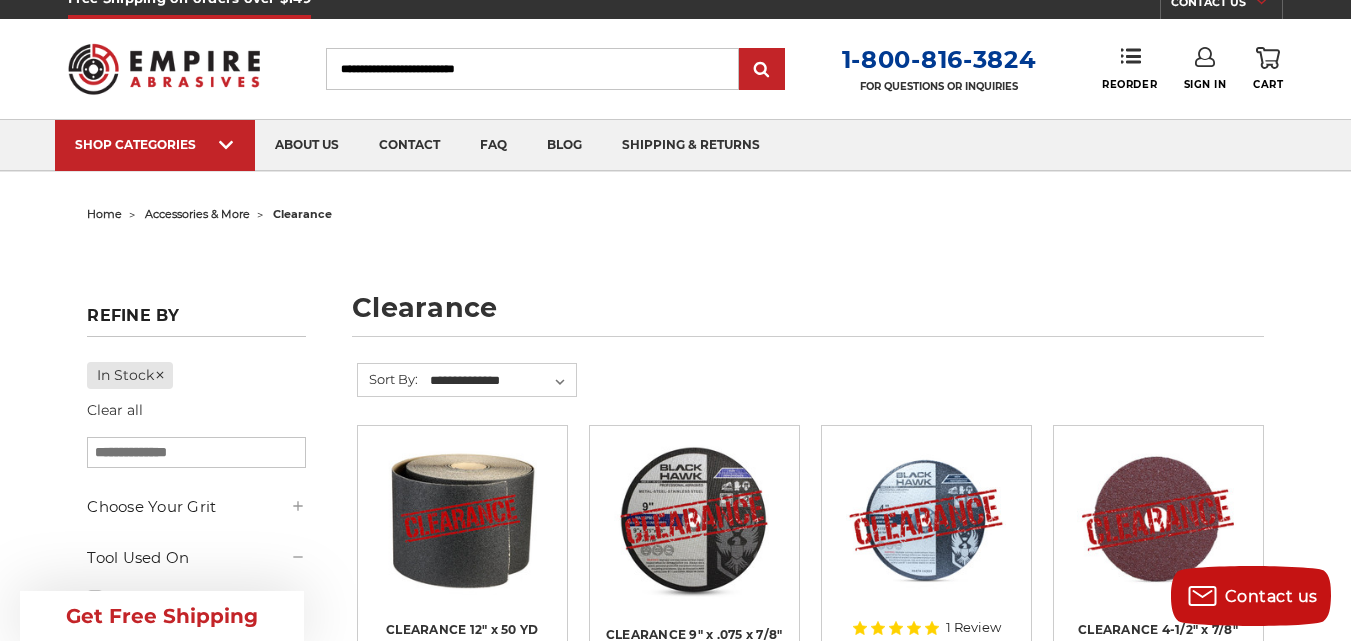 scroll, scrollTop: 0, scrollLeft: 0, axis: both 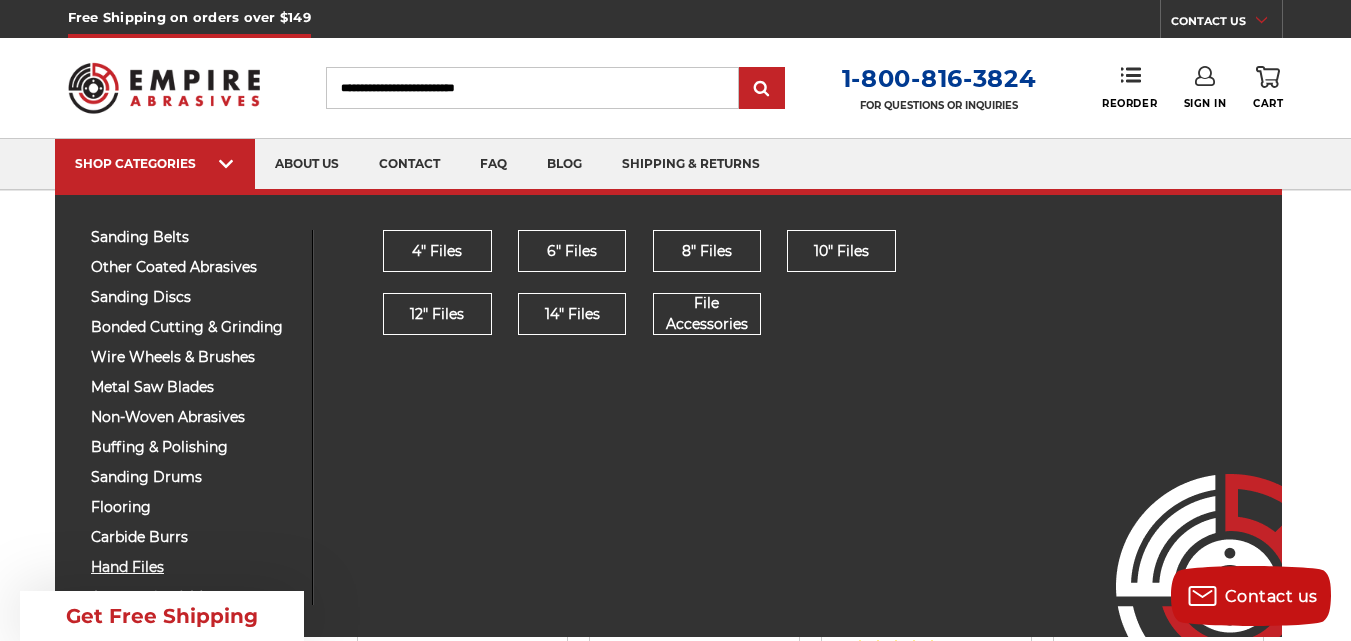 click on "hand files" at bounding box center [194, 567] 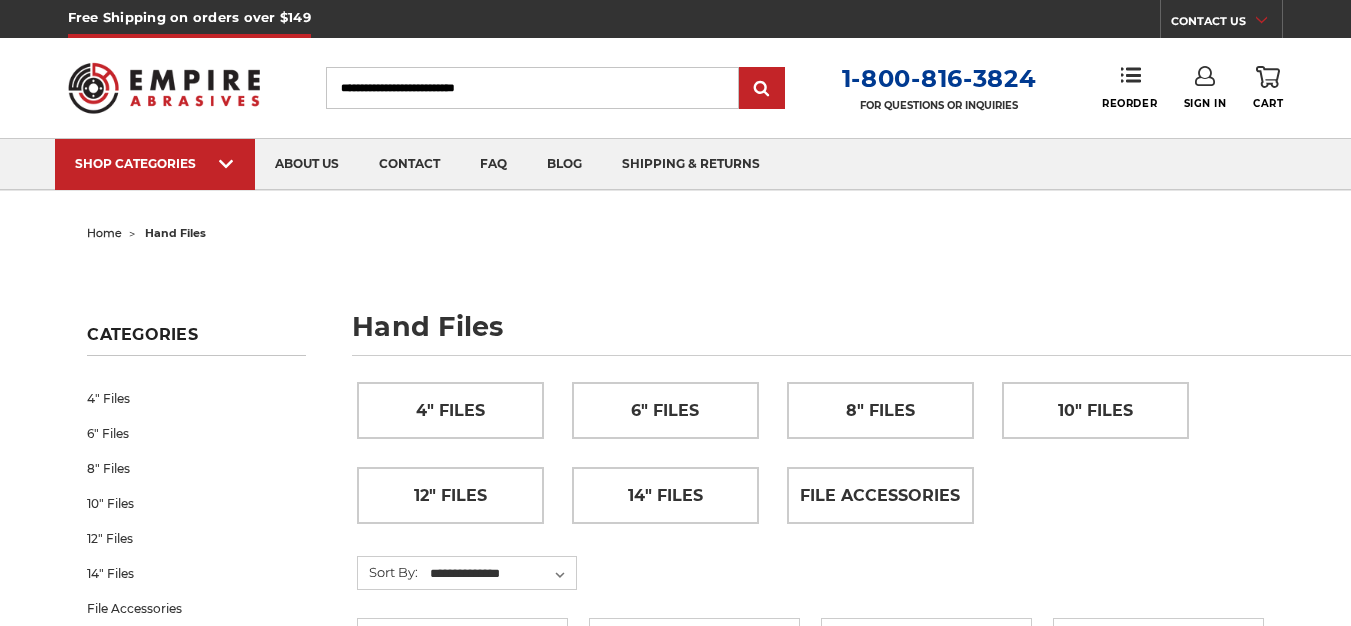 scroll, scrollTop: 178, scrollLeft: 0, axis: vertical 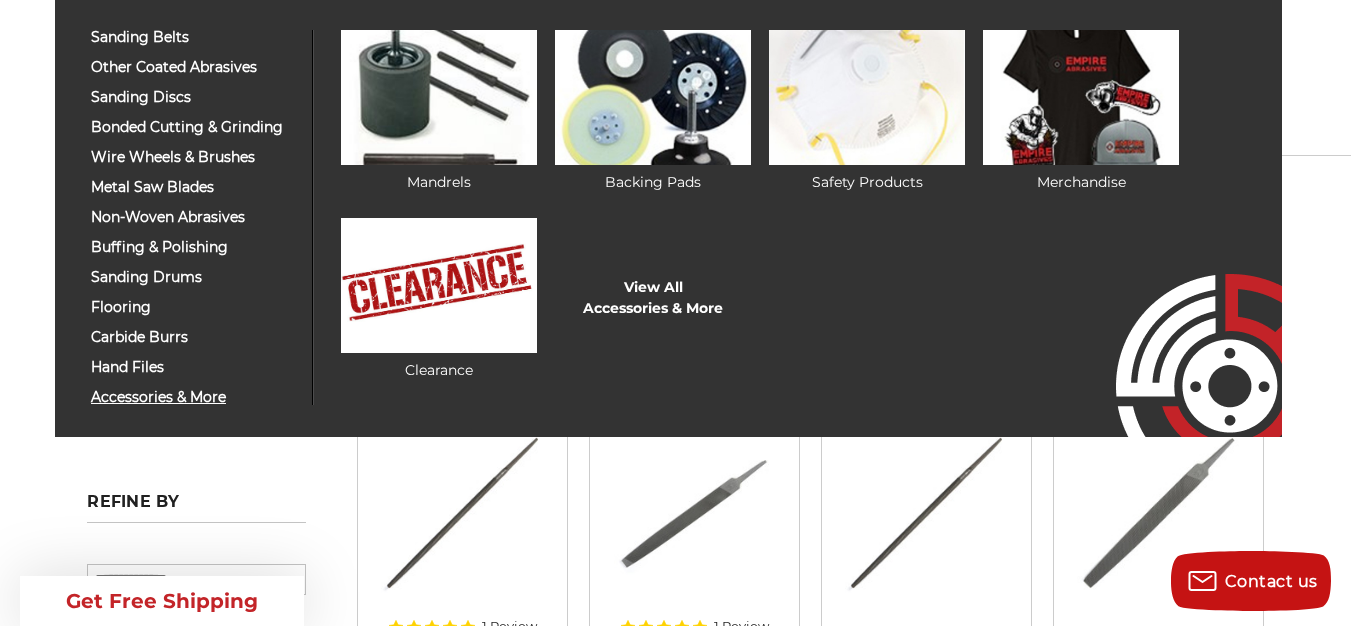 click on "accessories & more" at bounding box center (194, 397) 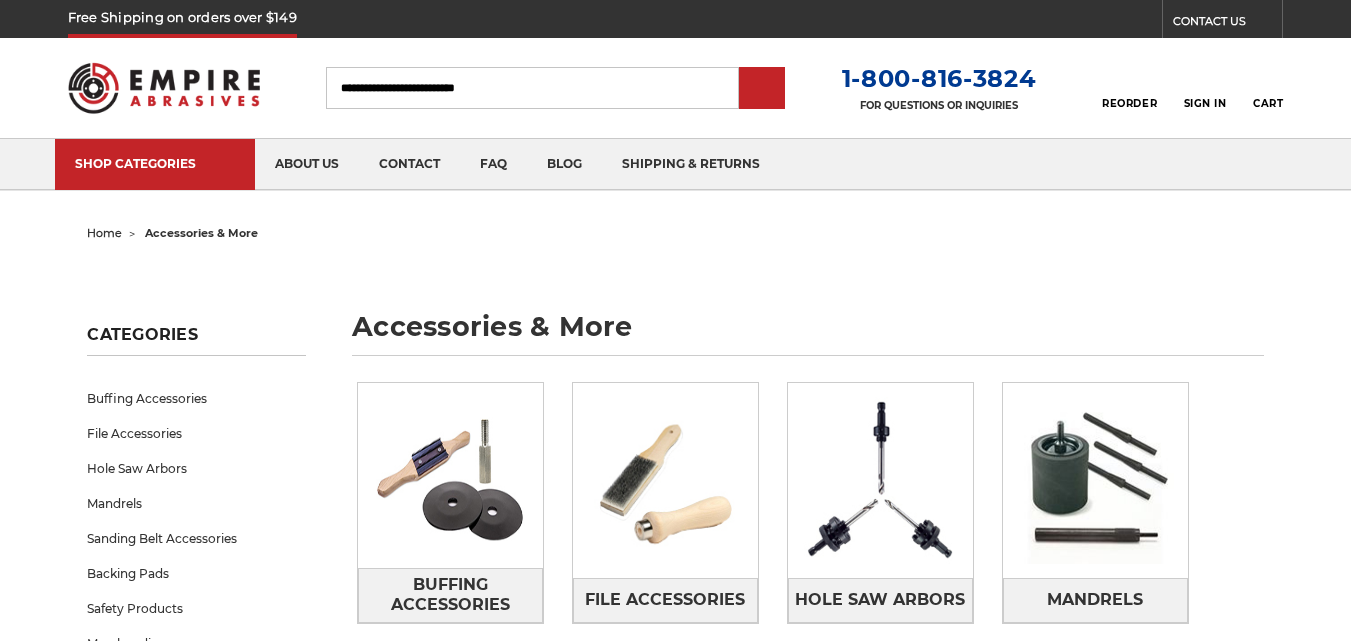 scroll, scrollTop: 0, scrollLeft: 0, axis: both 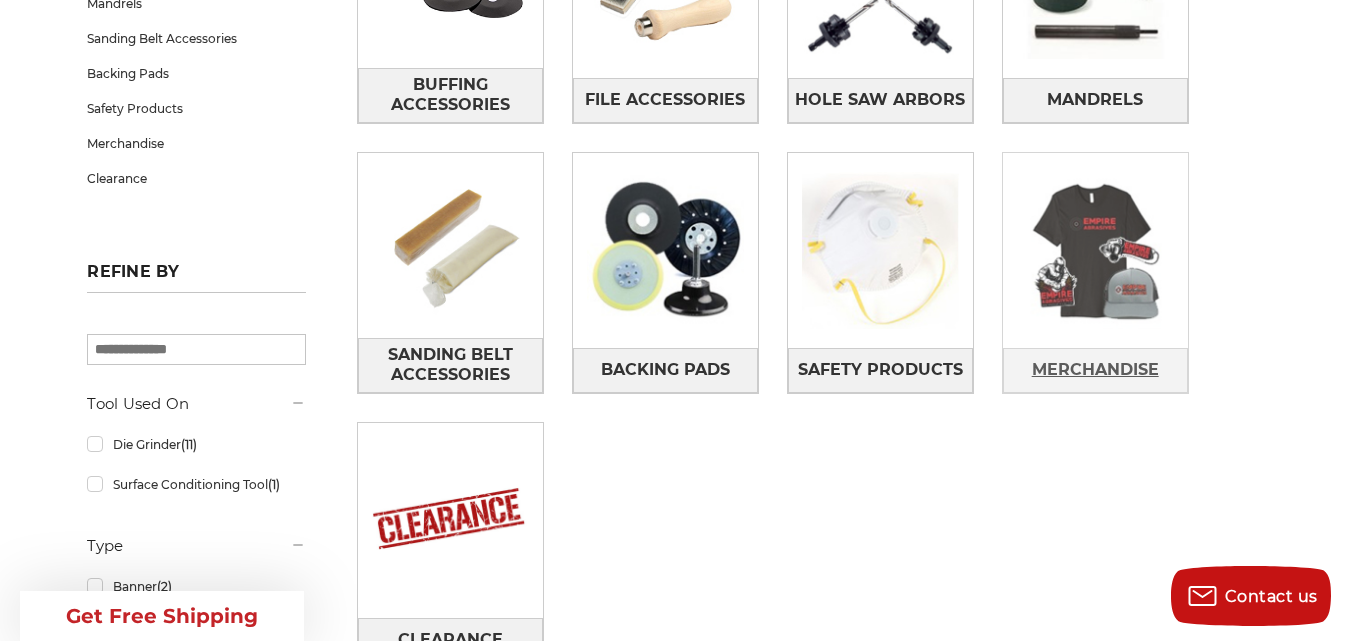 click on "Merchandise" at bounding box center [1095, 370] 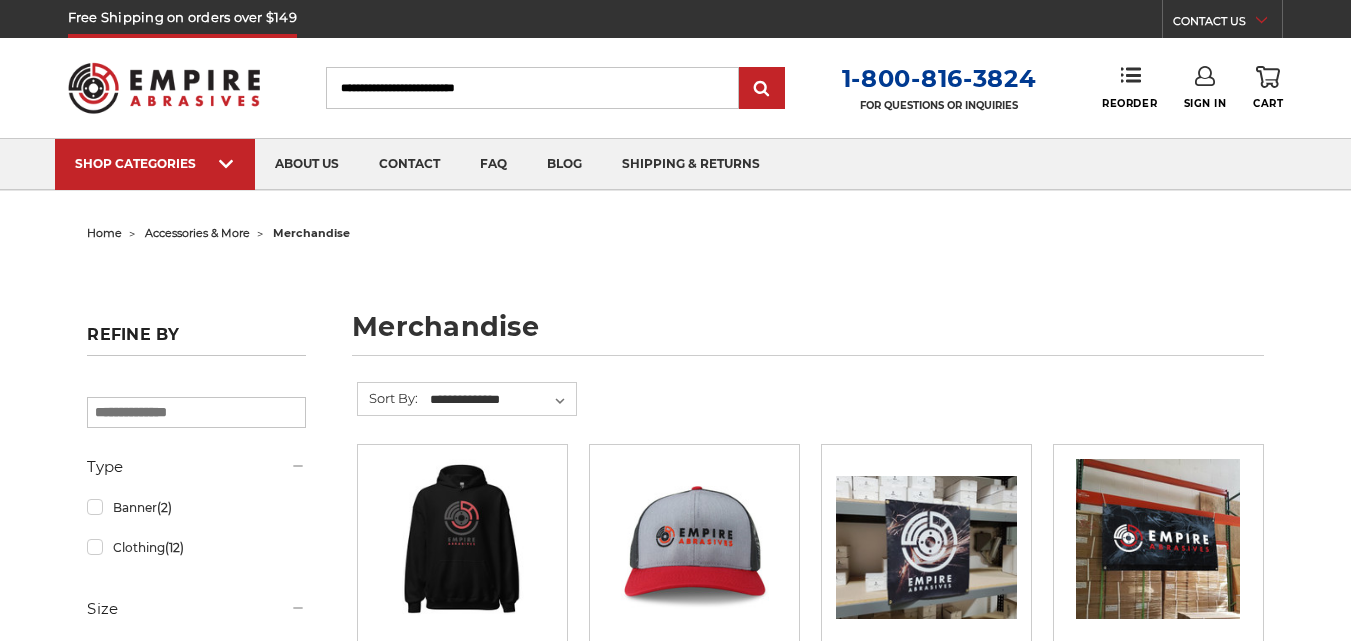 scroll, scrollTop: 0, scrollLeft: 0, axis: both 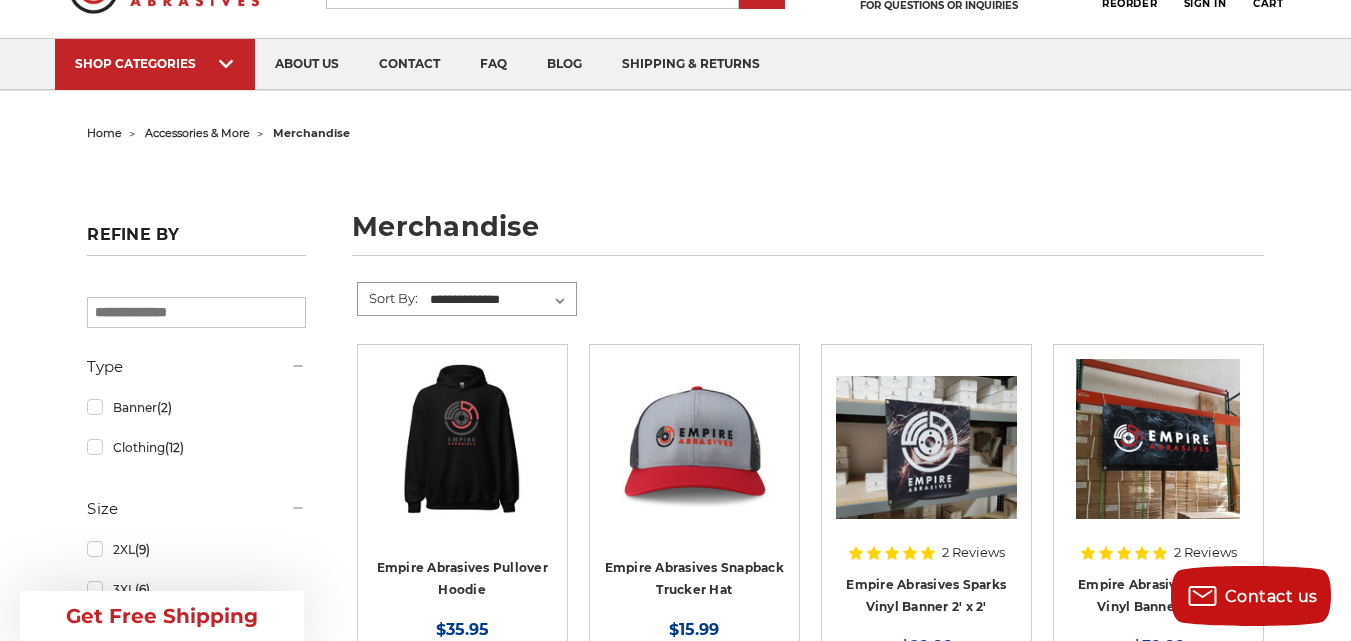 click on "**********" at bounding box center (501, 300) 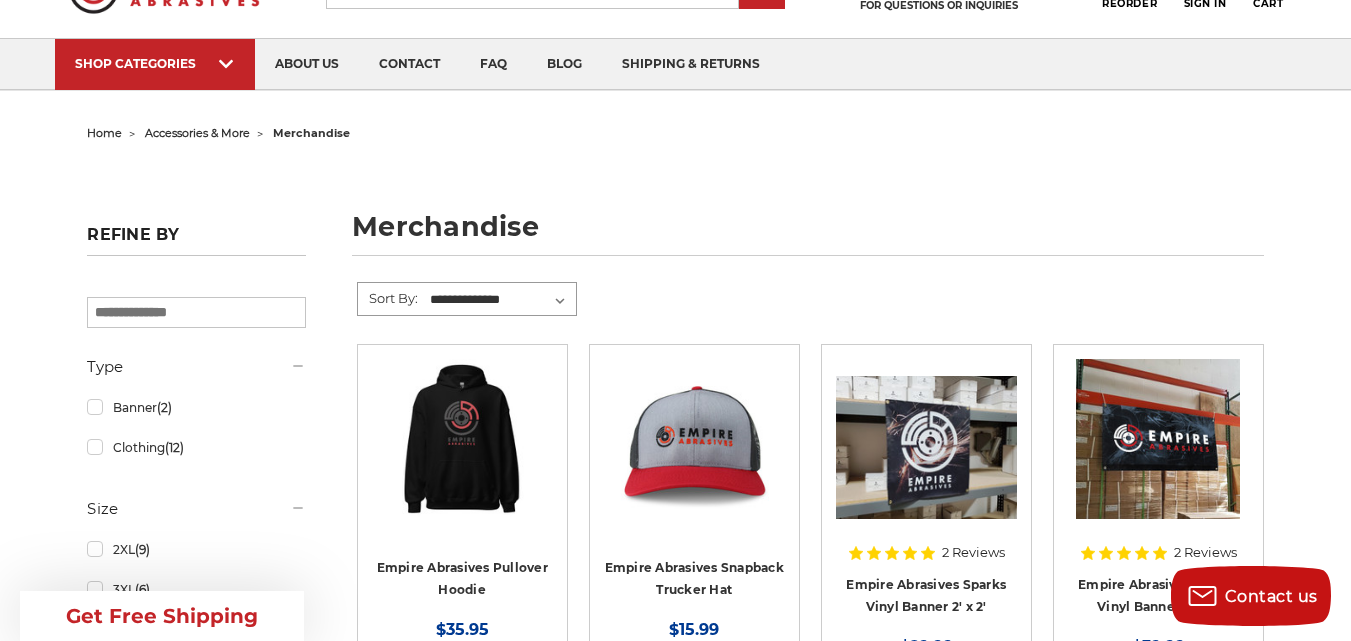 select on "********" 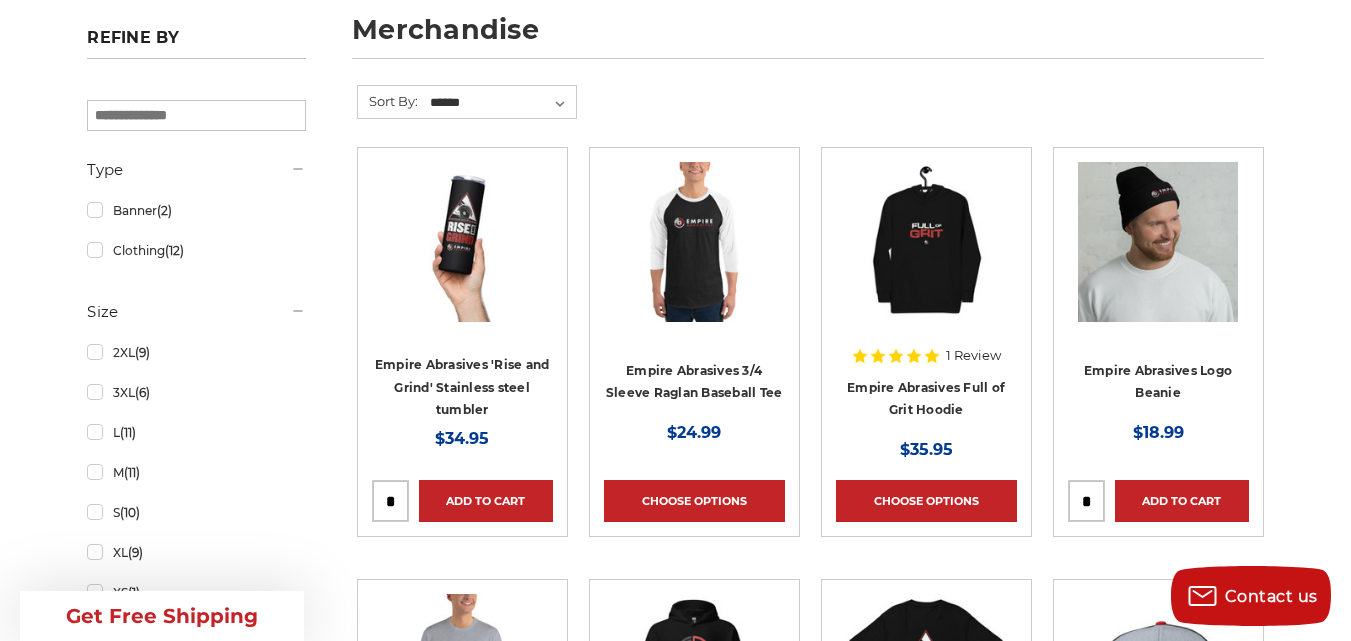 scroll, scrollTop: 0, scrollLeft: 0, axis: both 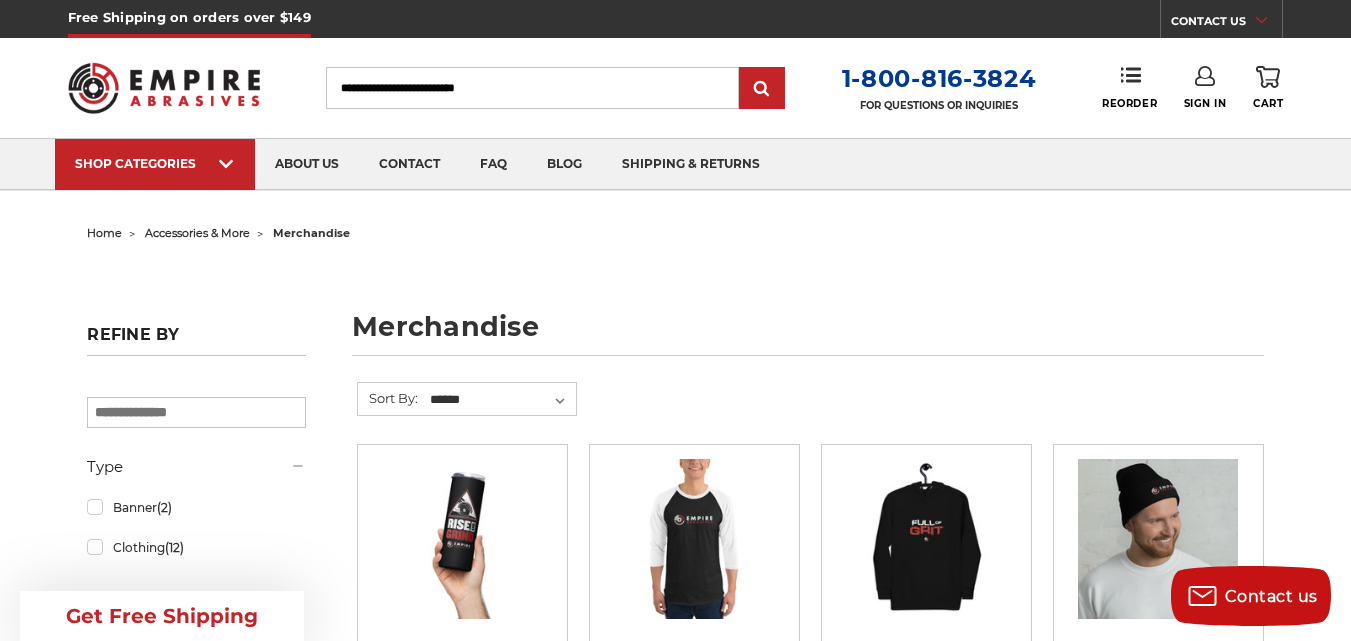 click on "accessories & more" at bounding box center (197, 233) 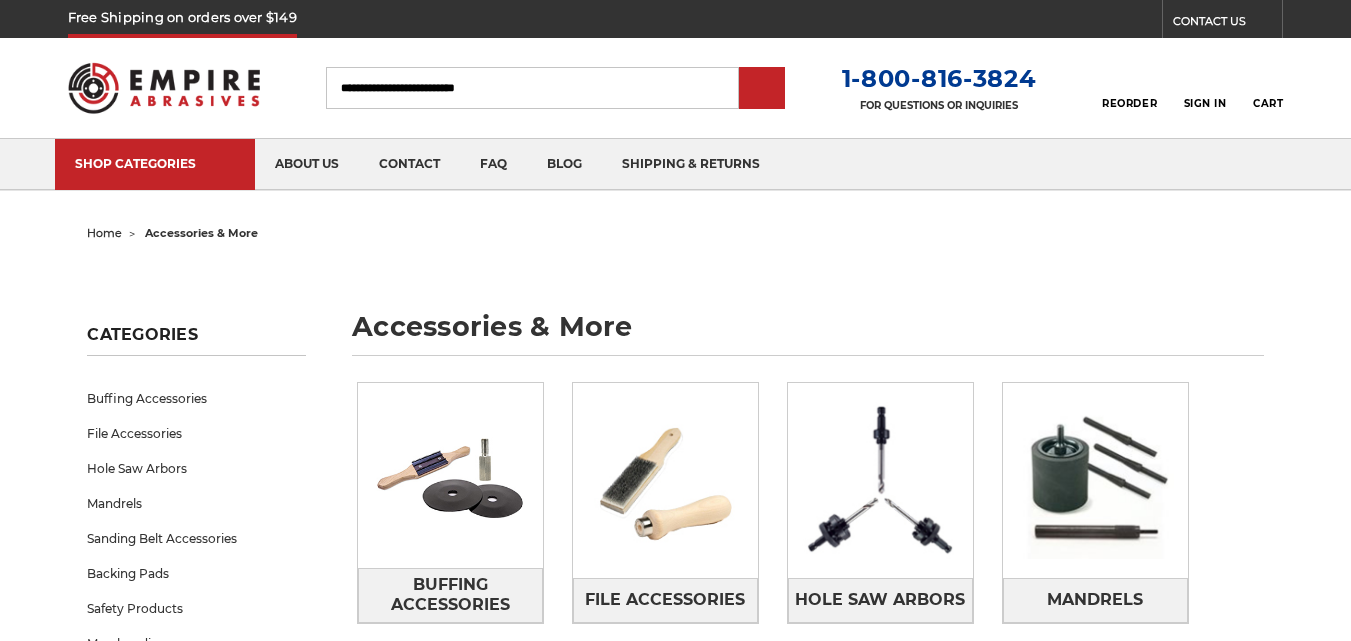 scroll, scrollTop: 0, scrollLeft: 0, axis: both 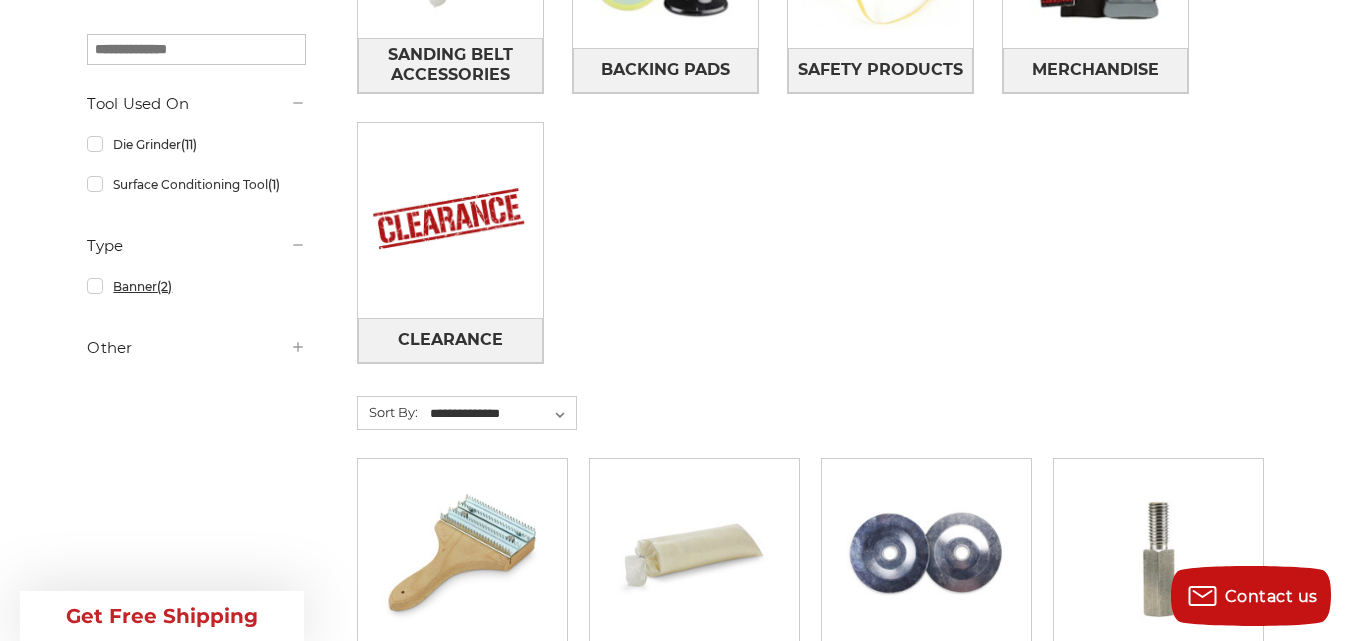 click on "Banner
(2)" at bounding box center (196, 286) 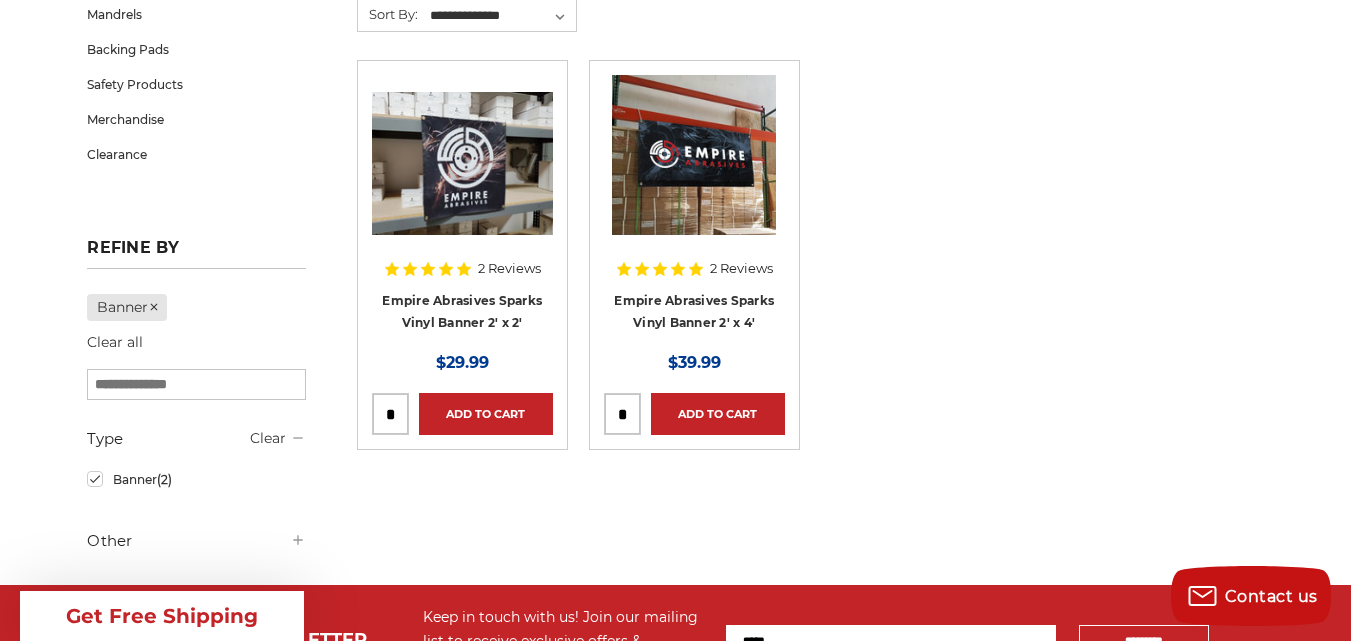 scroll, scrollTop: 600, scrollLeft: 0, axis: vertical 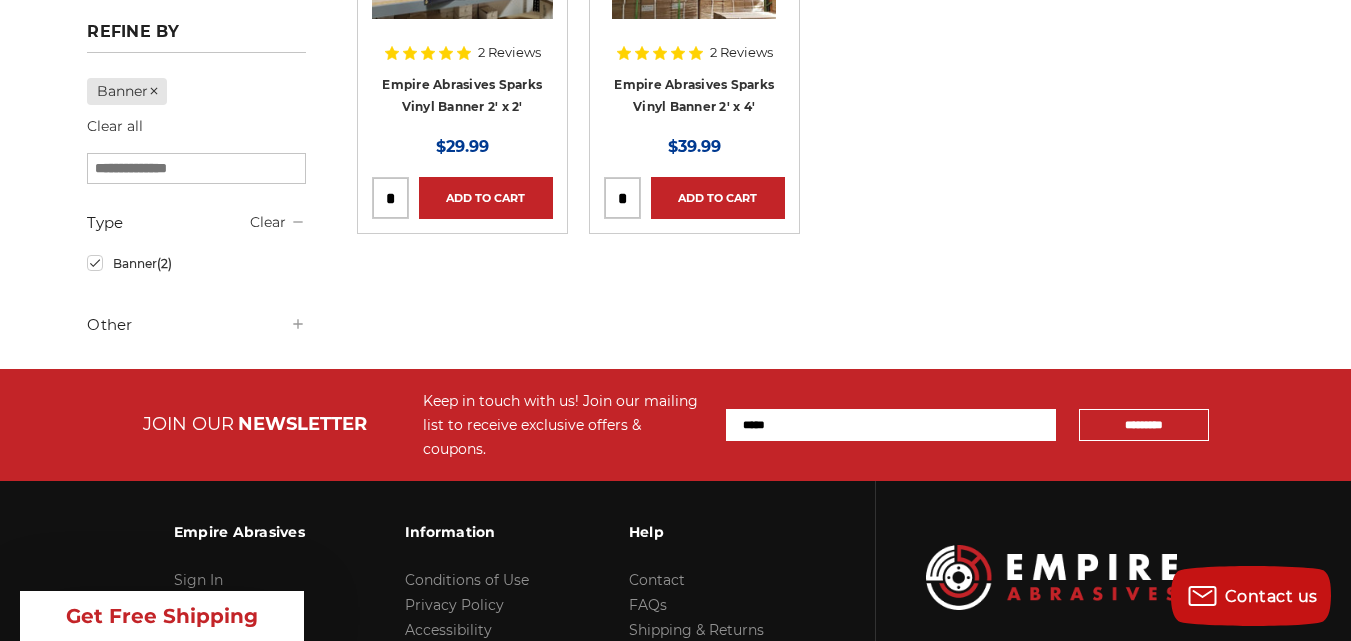 click on "Other" at bounding box center [196, 325] 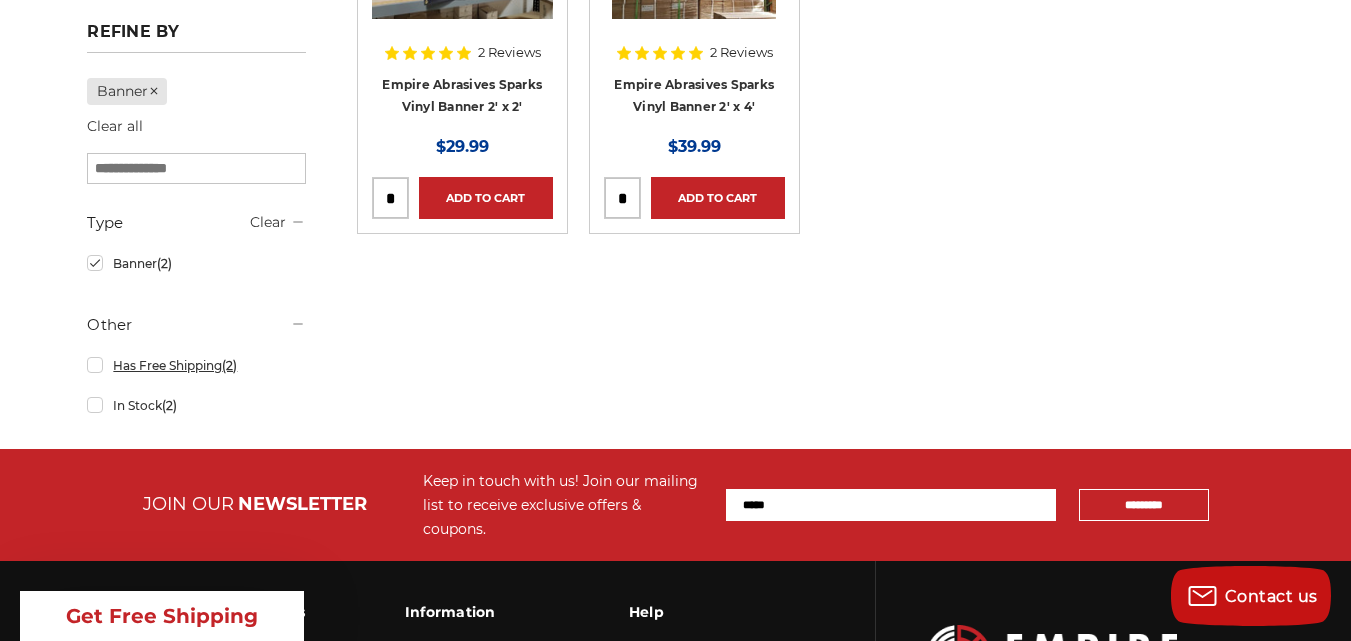 click on "Has Free Shipping
(2)" at bounding box center [196, 365] 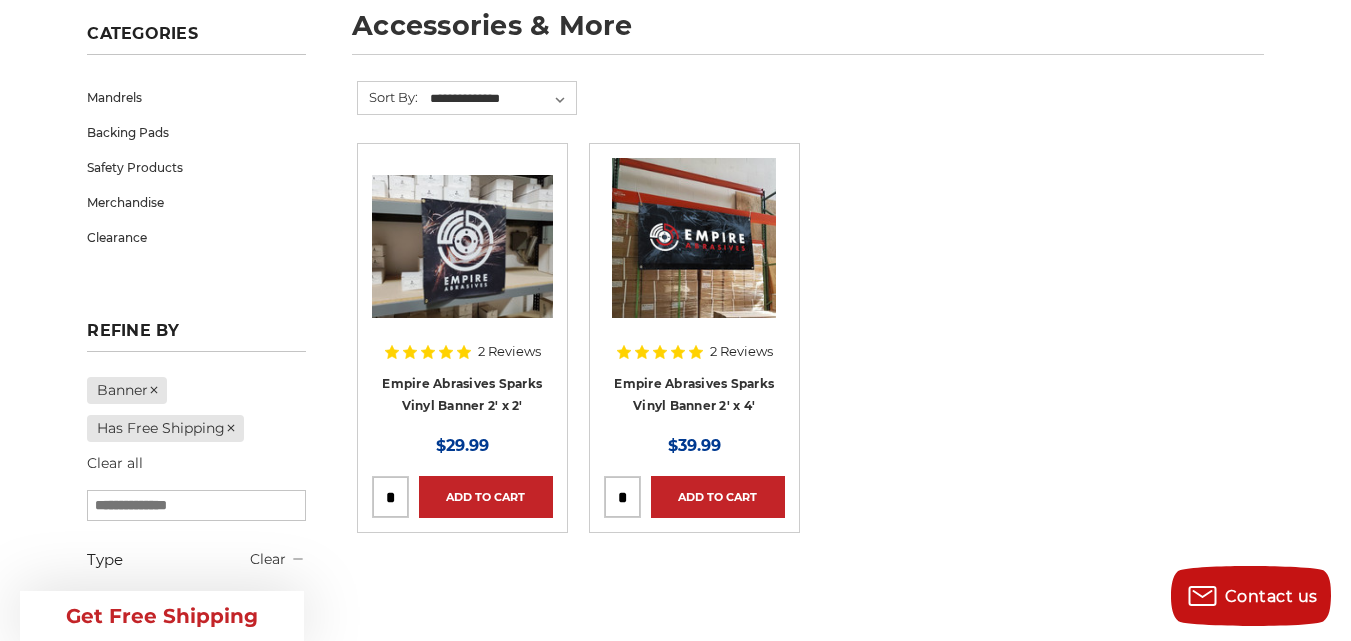 scroll, scrollTop: 300, scrollLeft: 0, axis: vertical 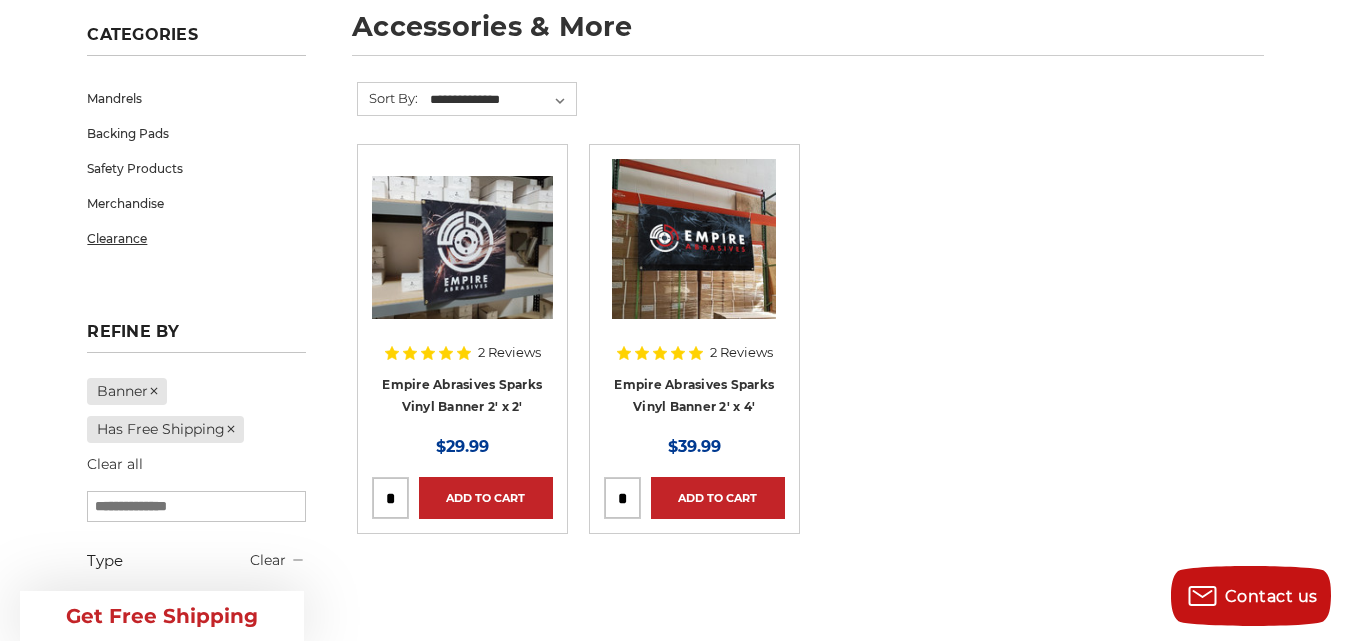 click on "Clearance" at bounding box center (196, 238) 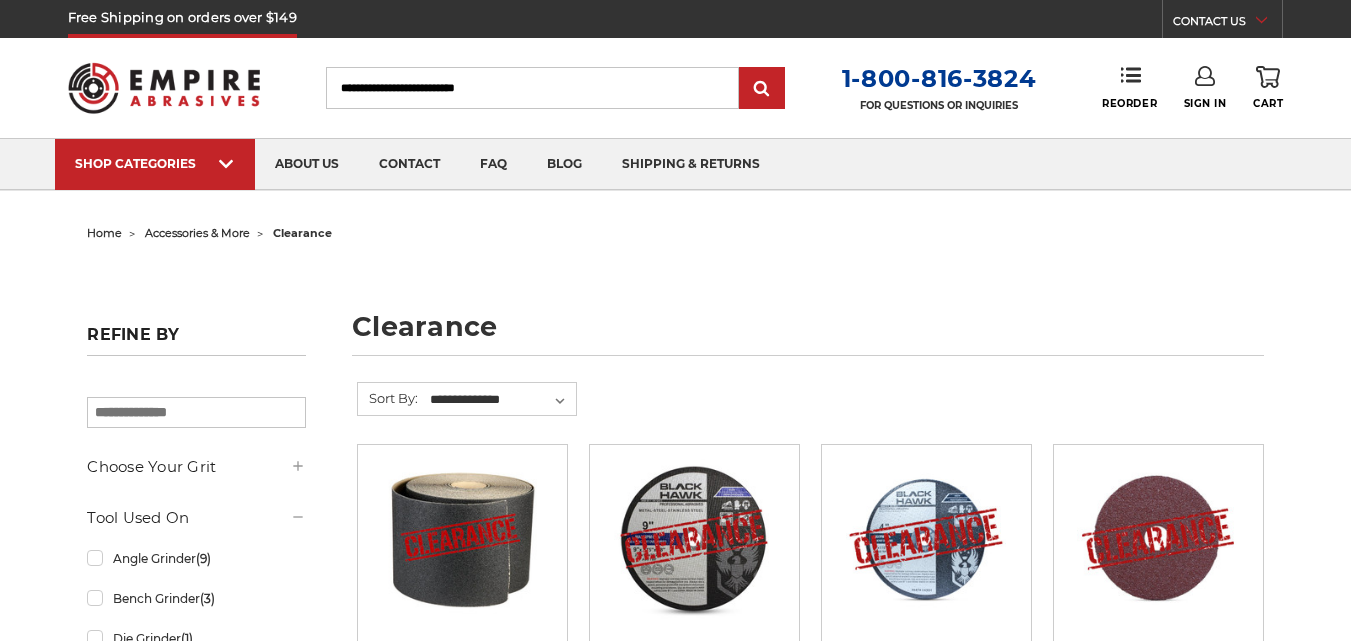 scroll, scrollTop: 0, scrollLeft: 0, axis: both 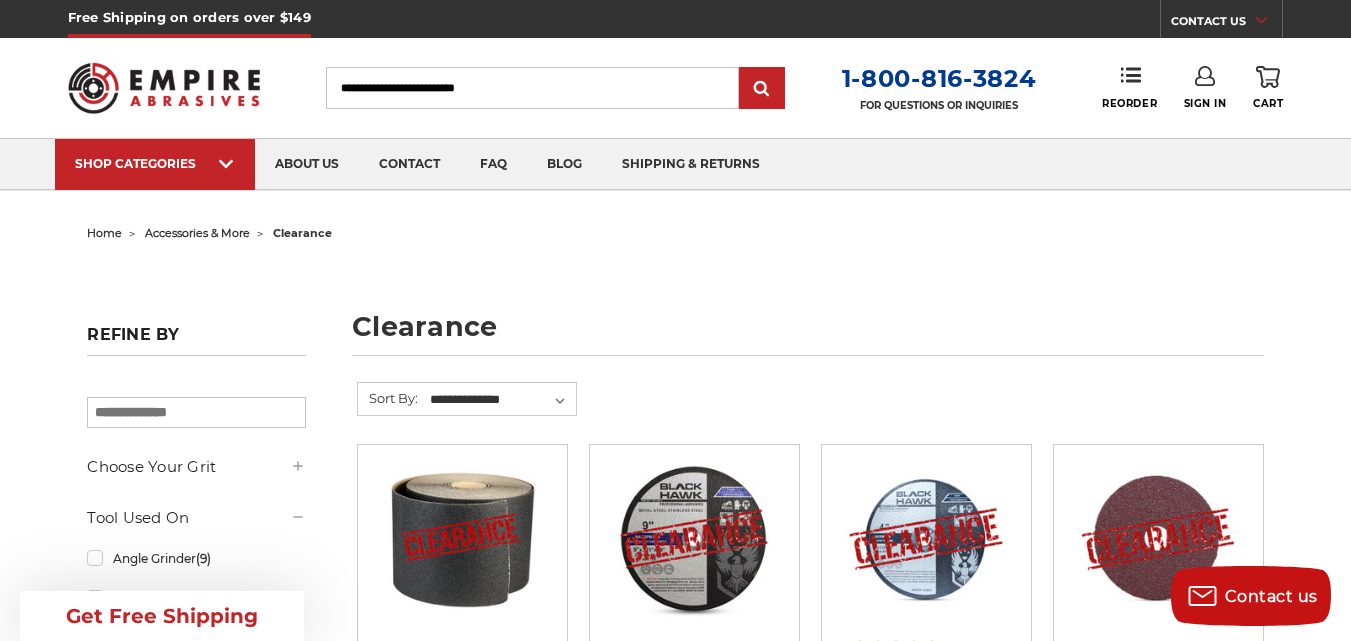 click on "home" at bounding box center (104, 233) 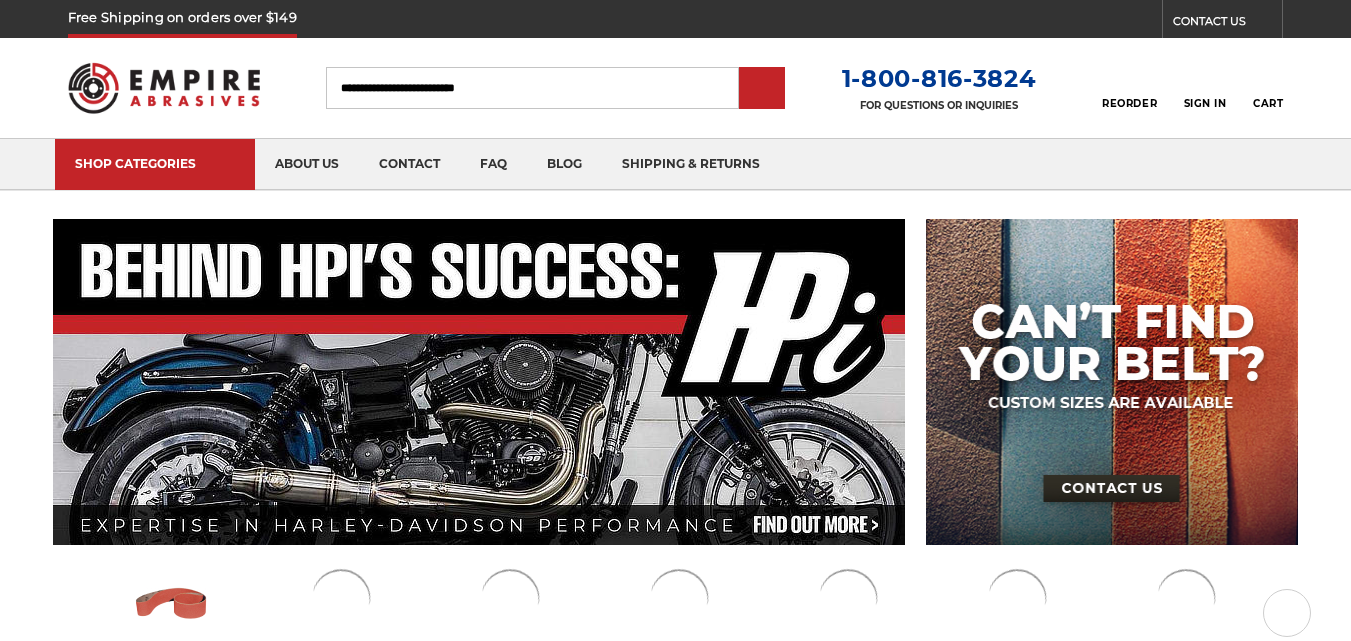 scroll, scrollTop: 0, scrollLeft: 0, axis: both 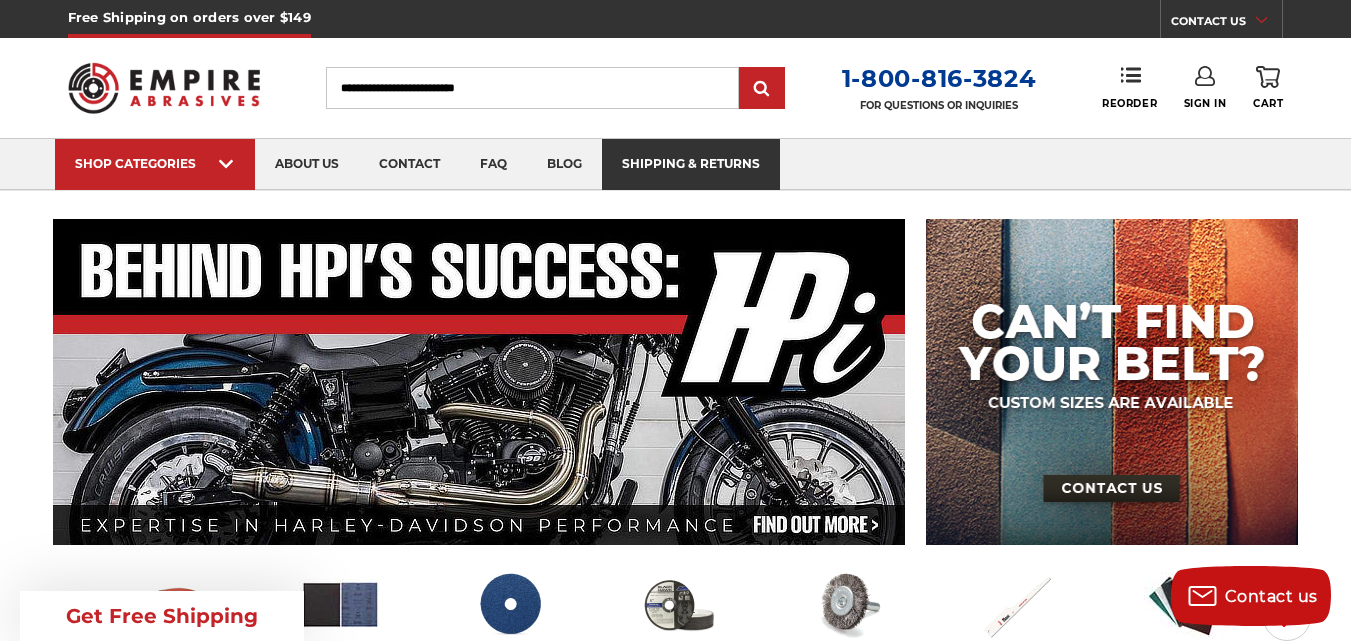 click on "shipping & returns" at bounding box center [691, 164] 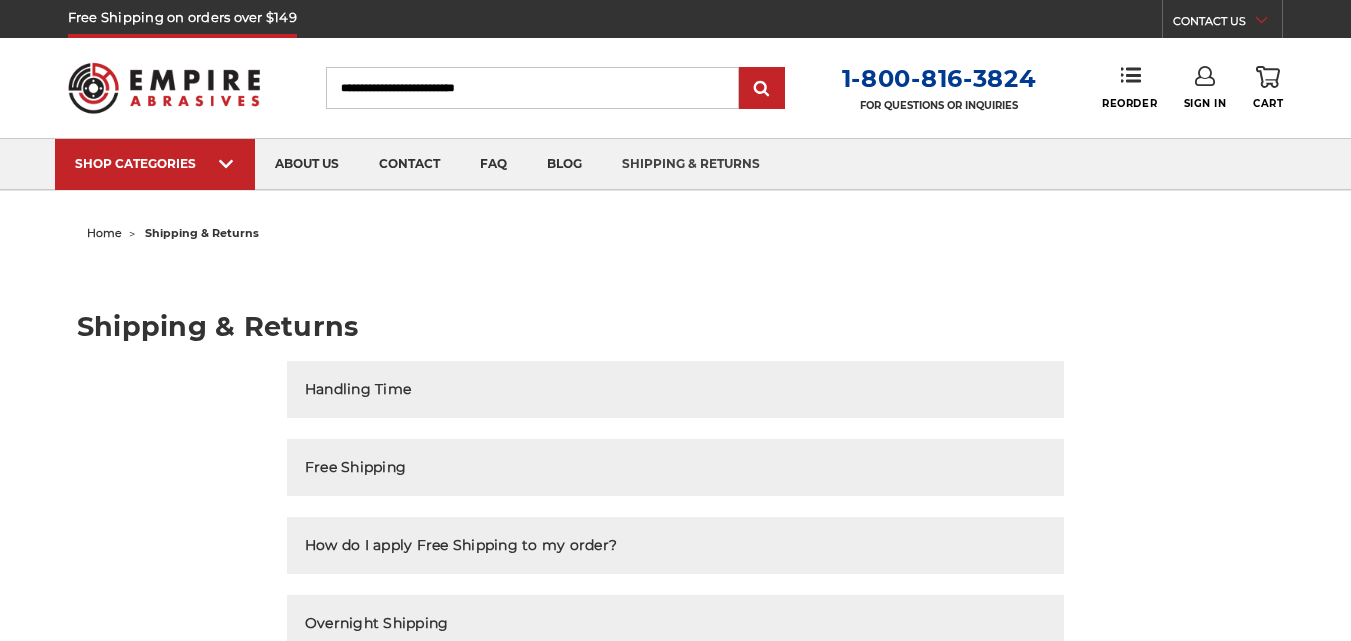 scroll, scrollTop: 0, scrollLeft: 0, axis: both 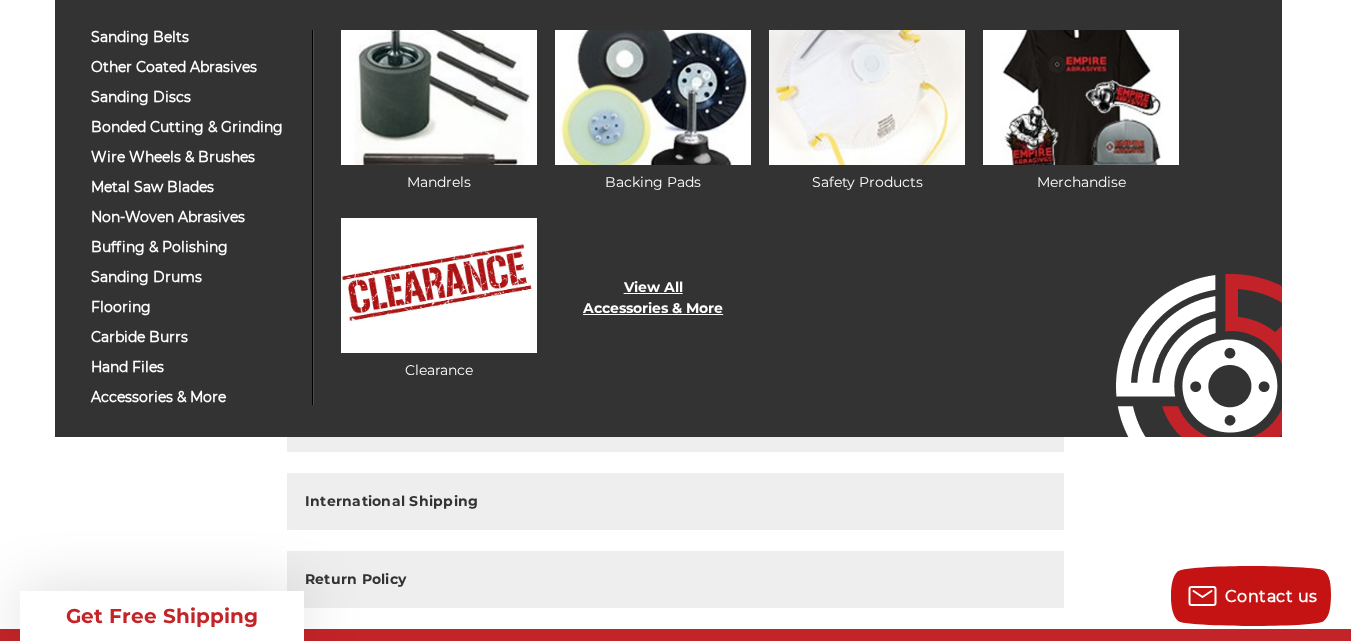click on "View All   Accessories & More" at bounding box center (653, 298) 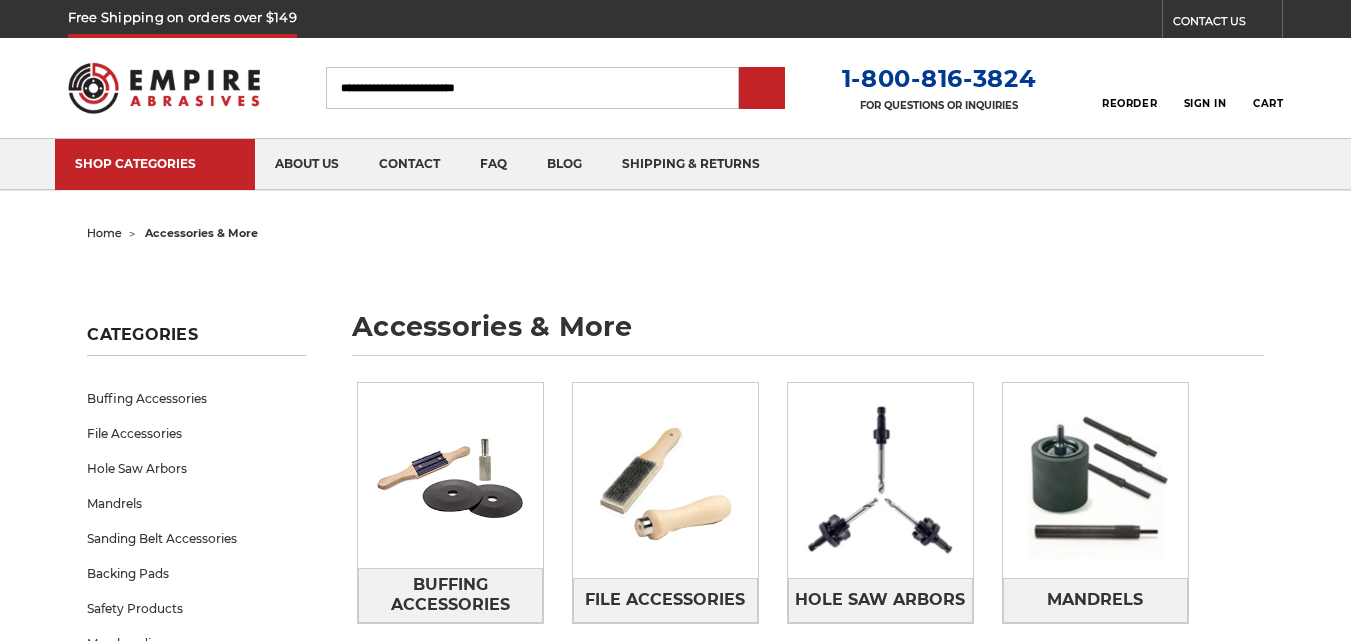 scroll, scrollTop: 0, scrollLeft: 0, axis: both 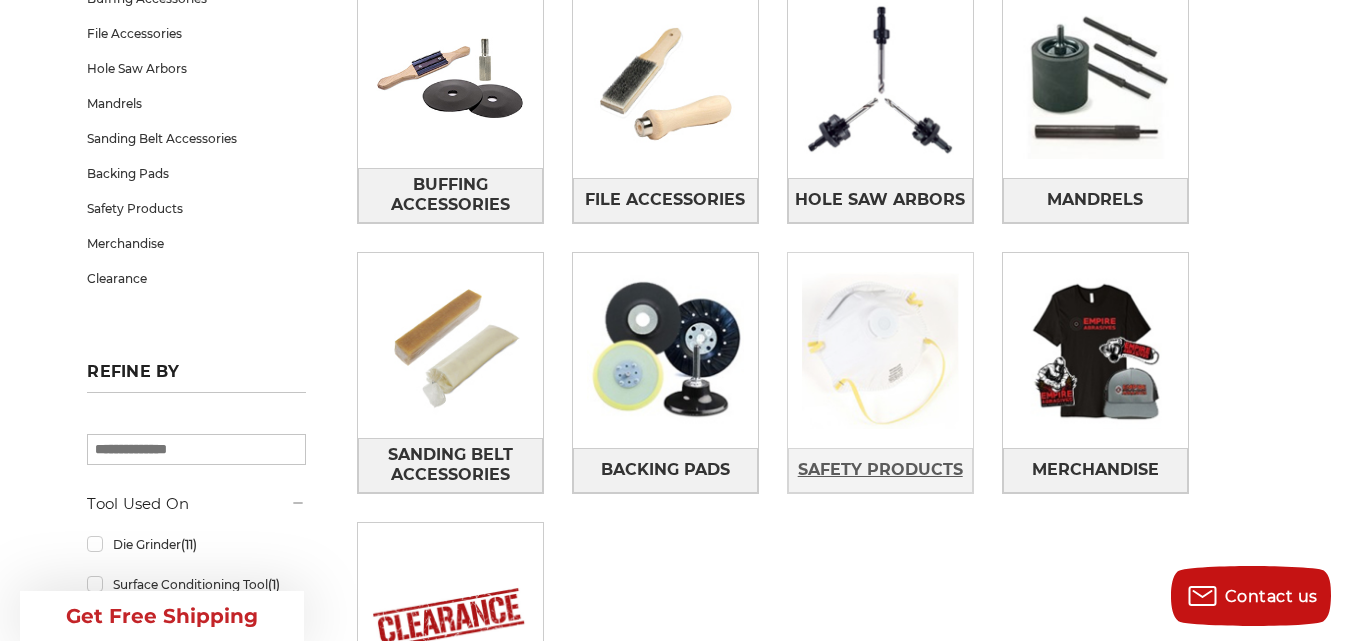 click on "Safety Products" at bounding box center (880, 470) 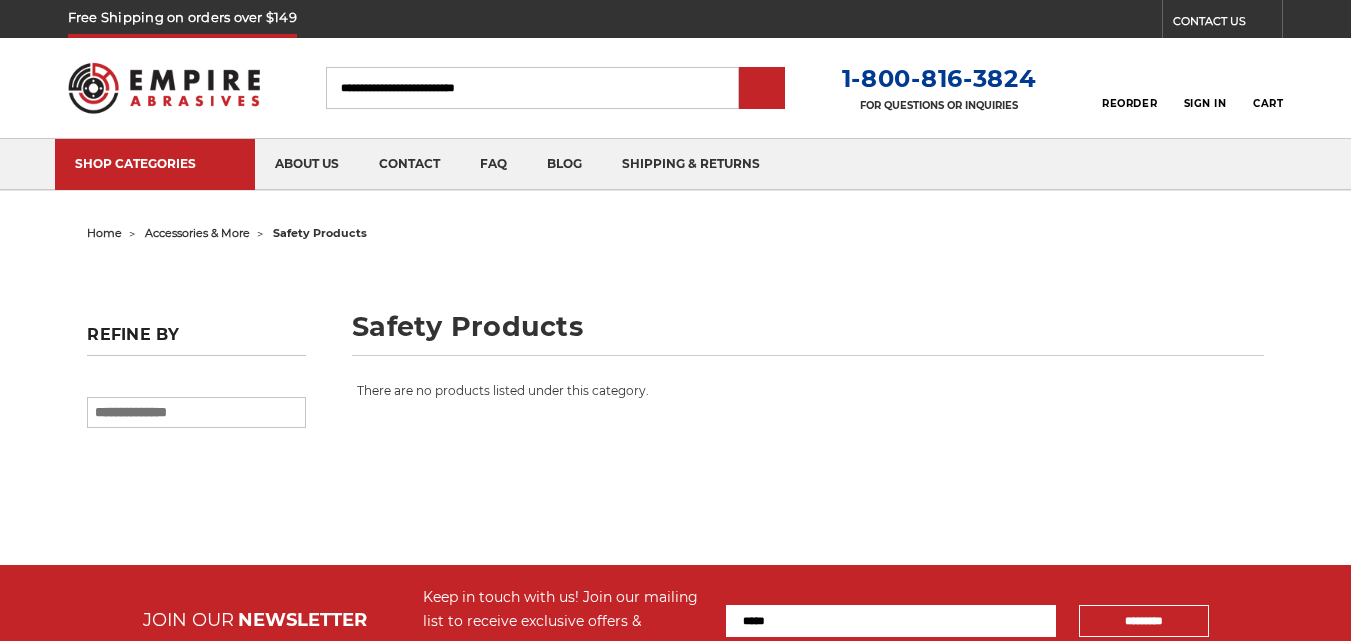 scroll, scrollTop: 0, scrollLeft: 0, axis: both 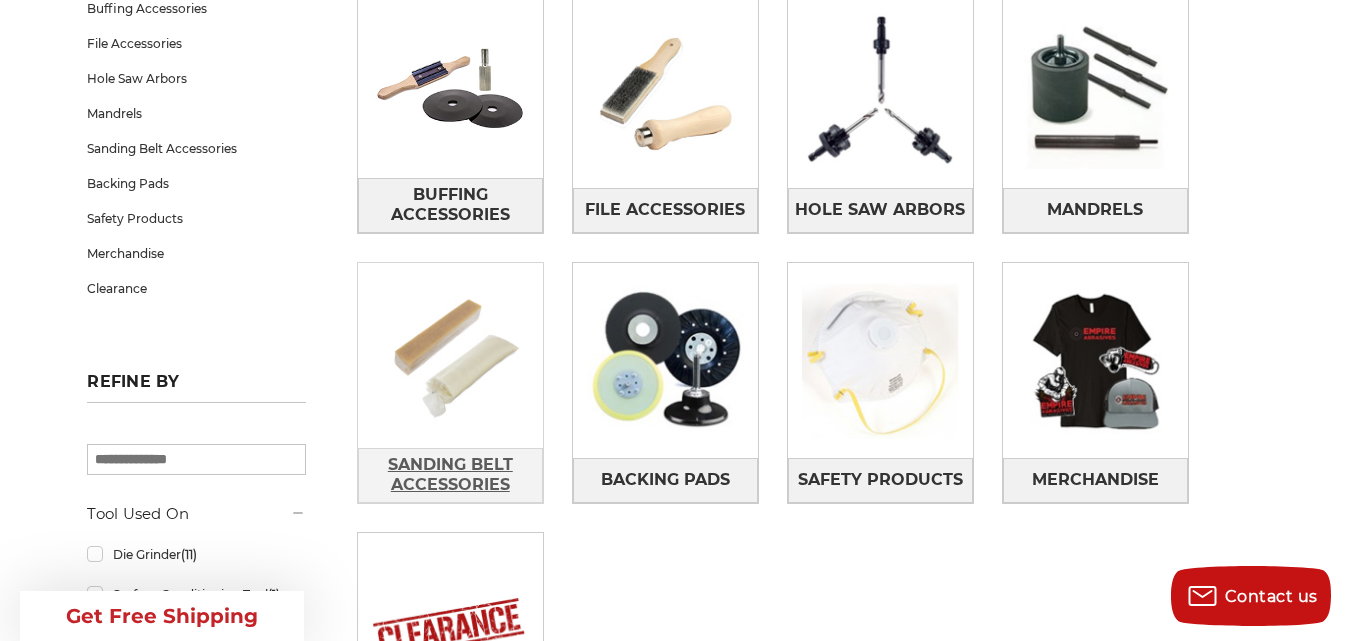 click on "Sanding Belt Accessories" at bounding box center (450, 475) 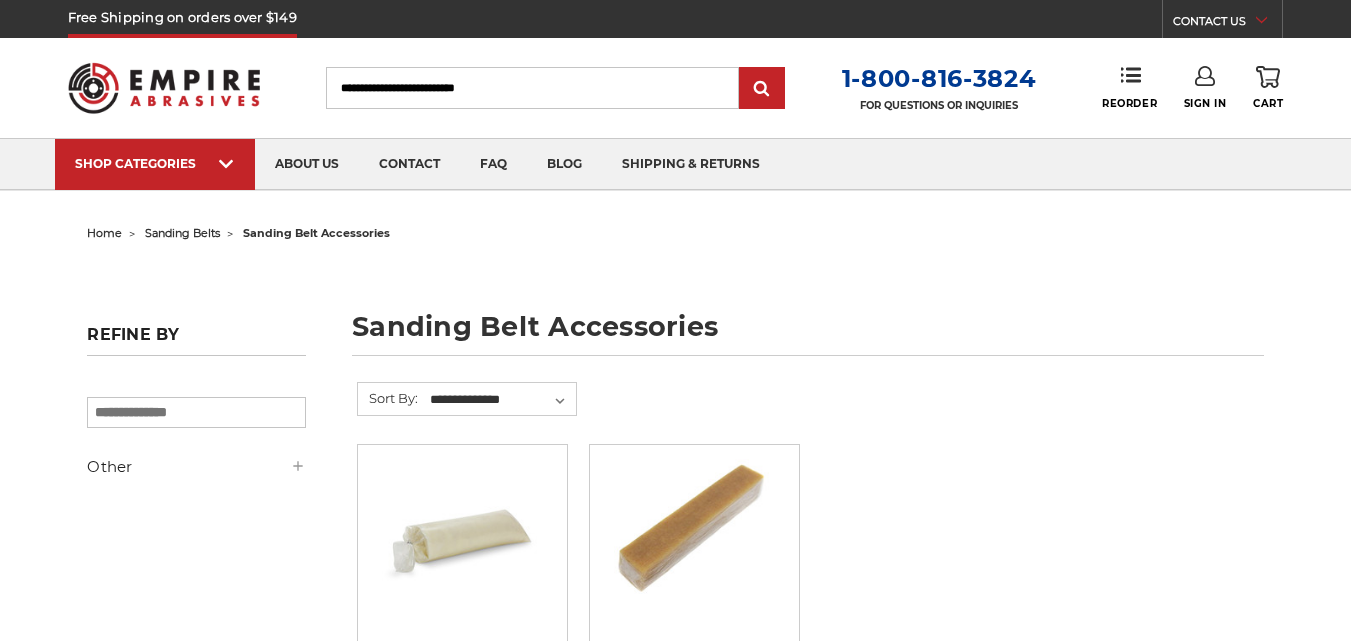 scroll, scrollTop: 0, scrollLeft: 0, axis: both 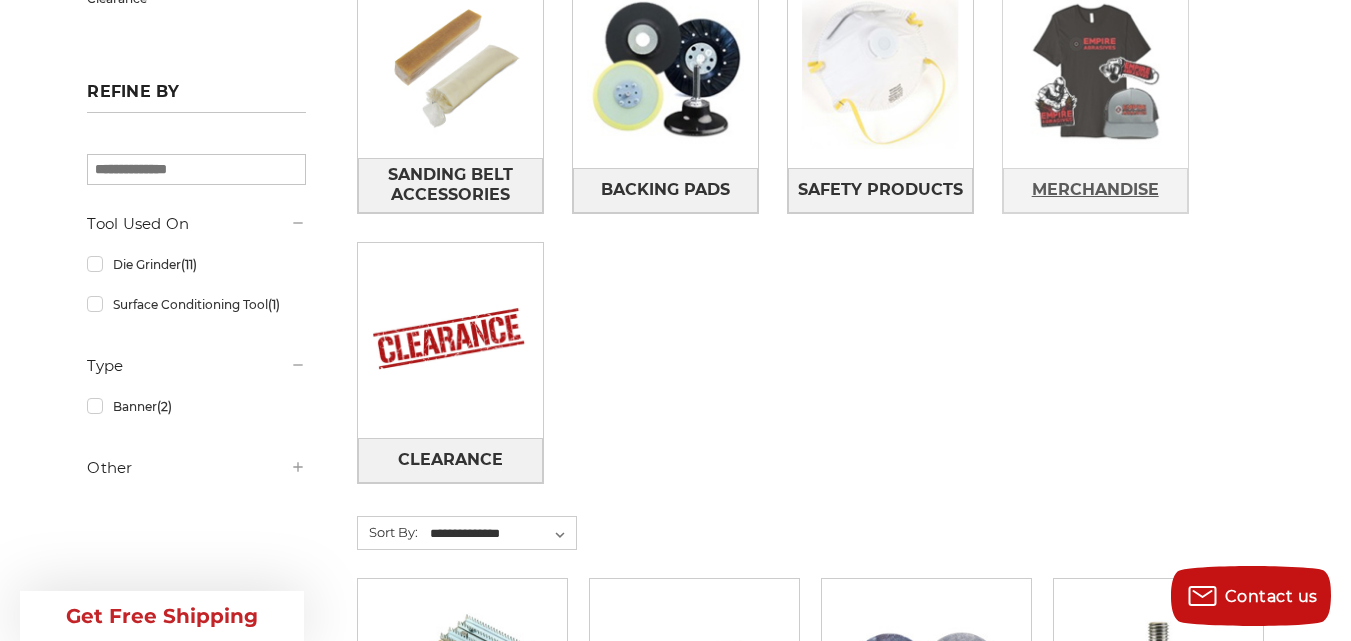 click on "Merchandise" at bounding box center [1095, 190] 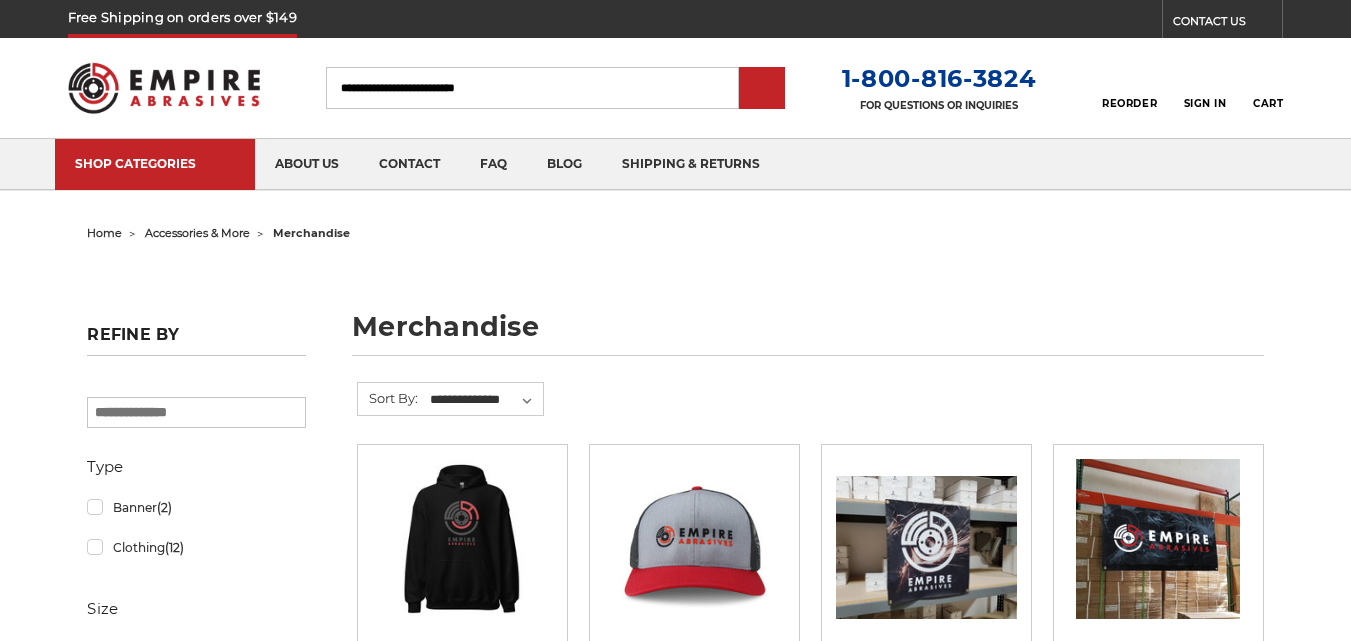 scroll, scrollTop: 0, scrollLeft: 0, axis: both 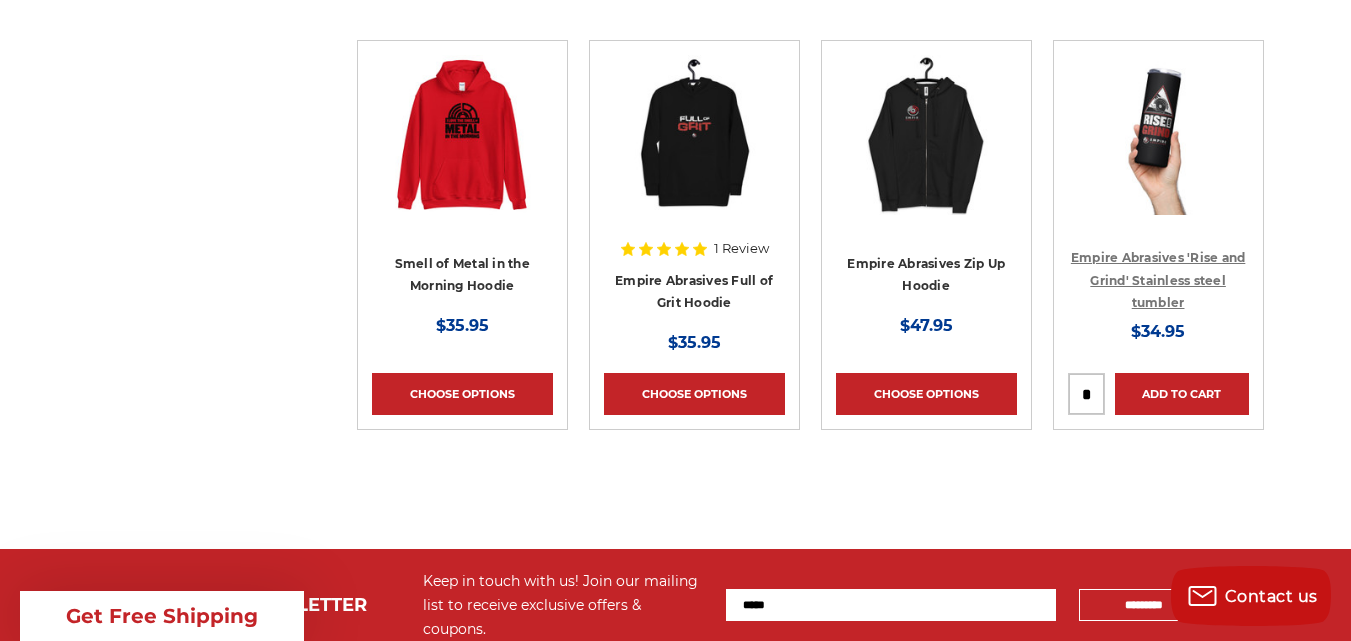 click on "Empire Abrasives 'Rise and Grind' Stainless steel tumbler" at bounding box center (1158, 280) 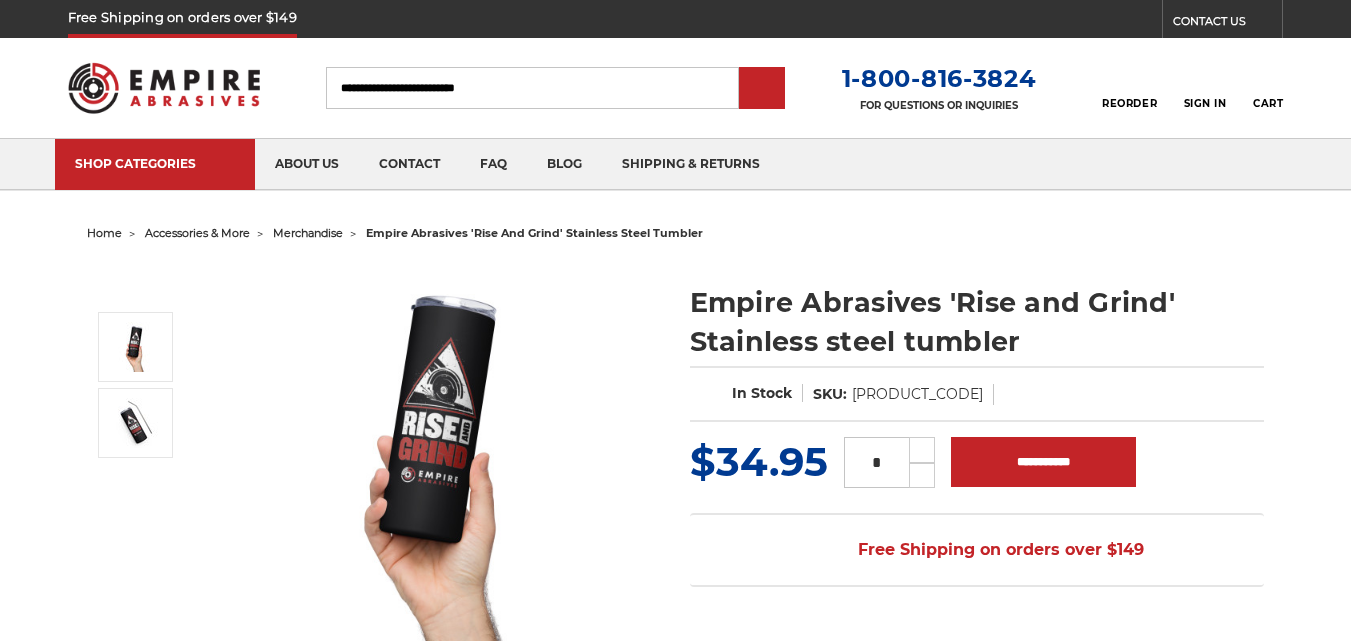 scroll, scrollTop: 0, scrollLeft: 0, axis: both 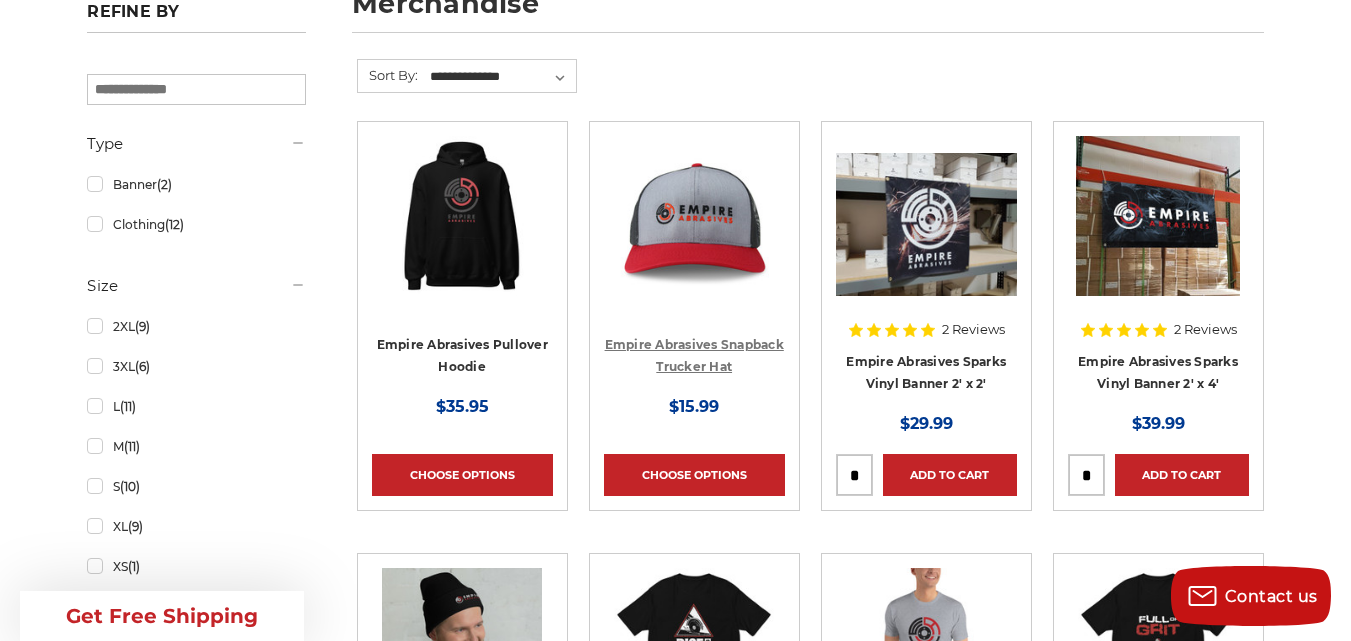 click on "Empire Abrasives Snapback Trucker Hat" at bounding box center [694, 356] 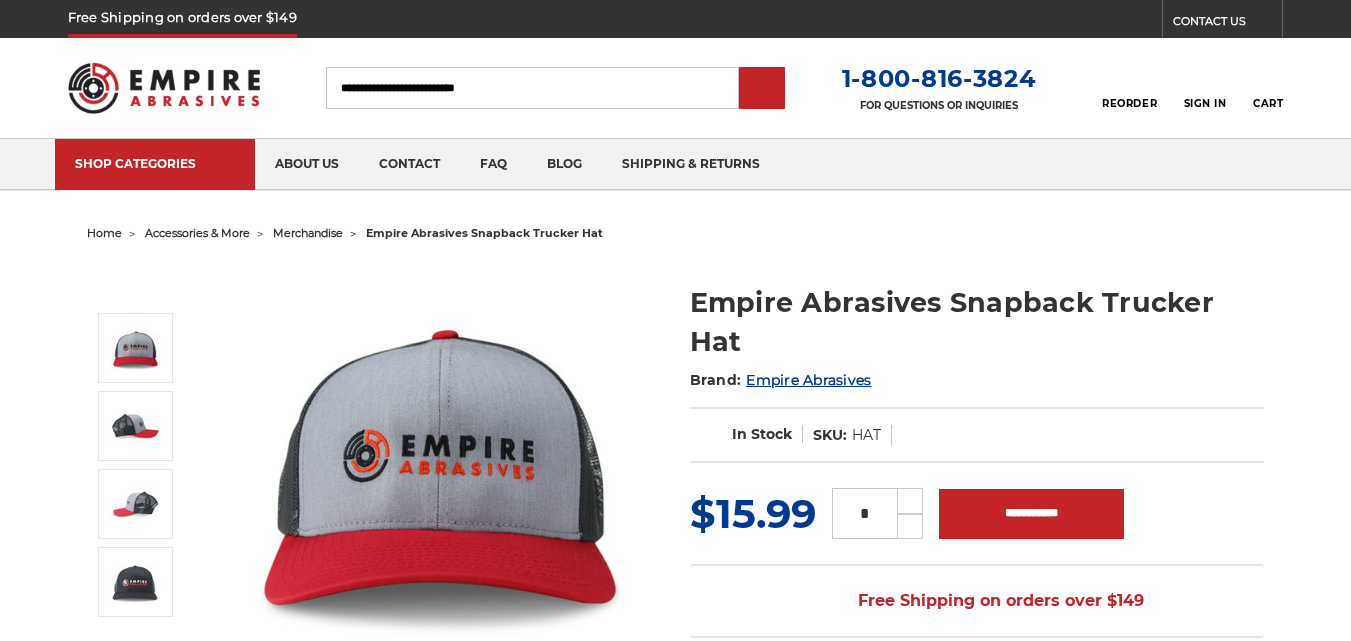 scroll, scrollTop: 0, scrollLeft: 0, axis: both 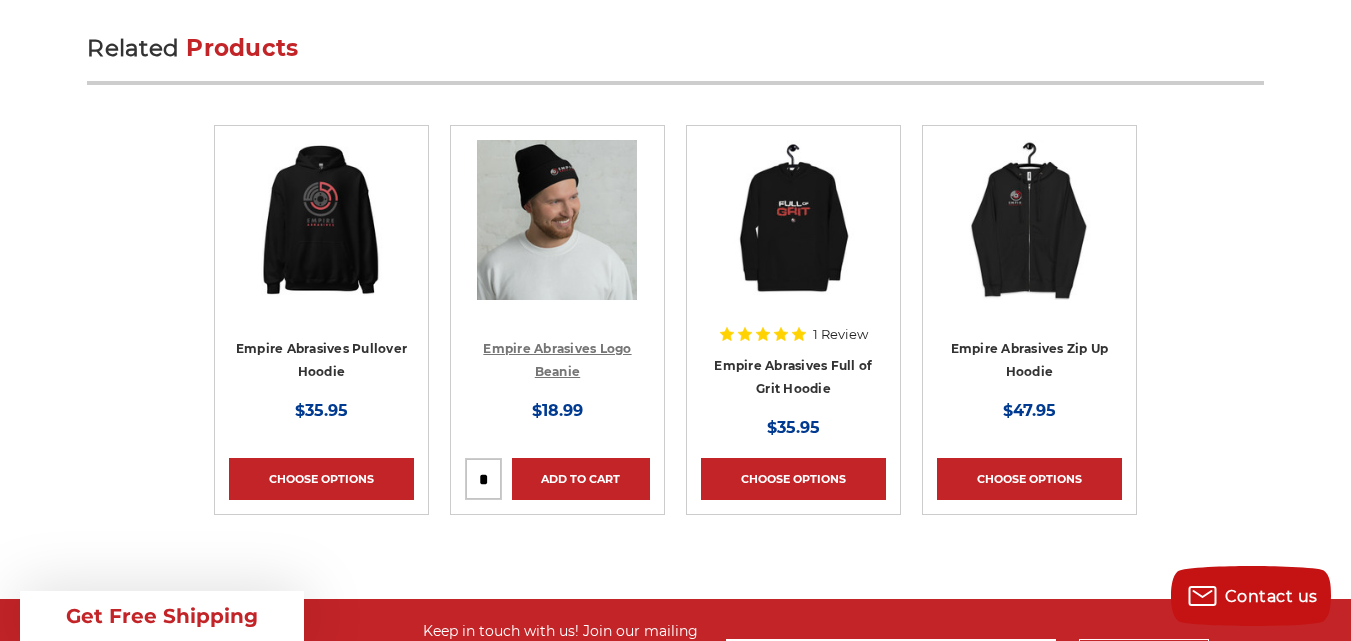 click on "Empire Abrasives Logo Beanie" at bounding box center (557, 360) 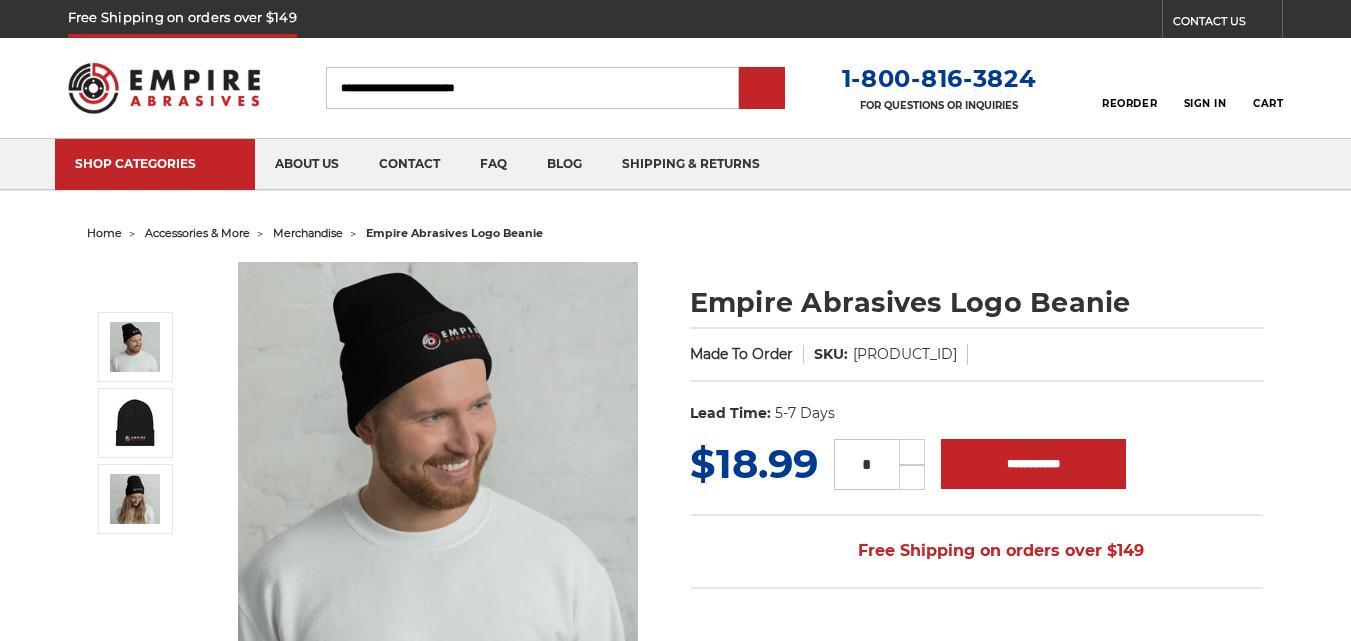 scroll, scrollTop: 0, scrollLeft: 0, axis: both 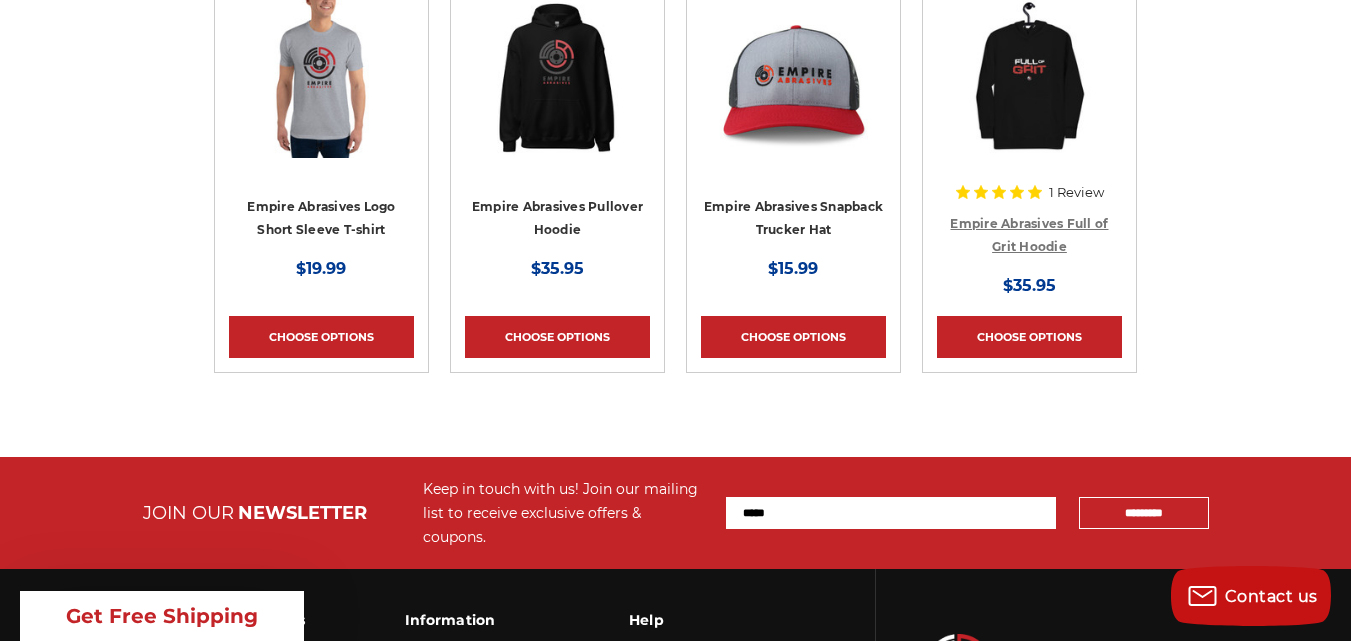 click on "Empire Abrasives Full of Grit Hoodie" at bounding box center (1029, 235) 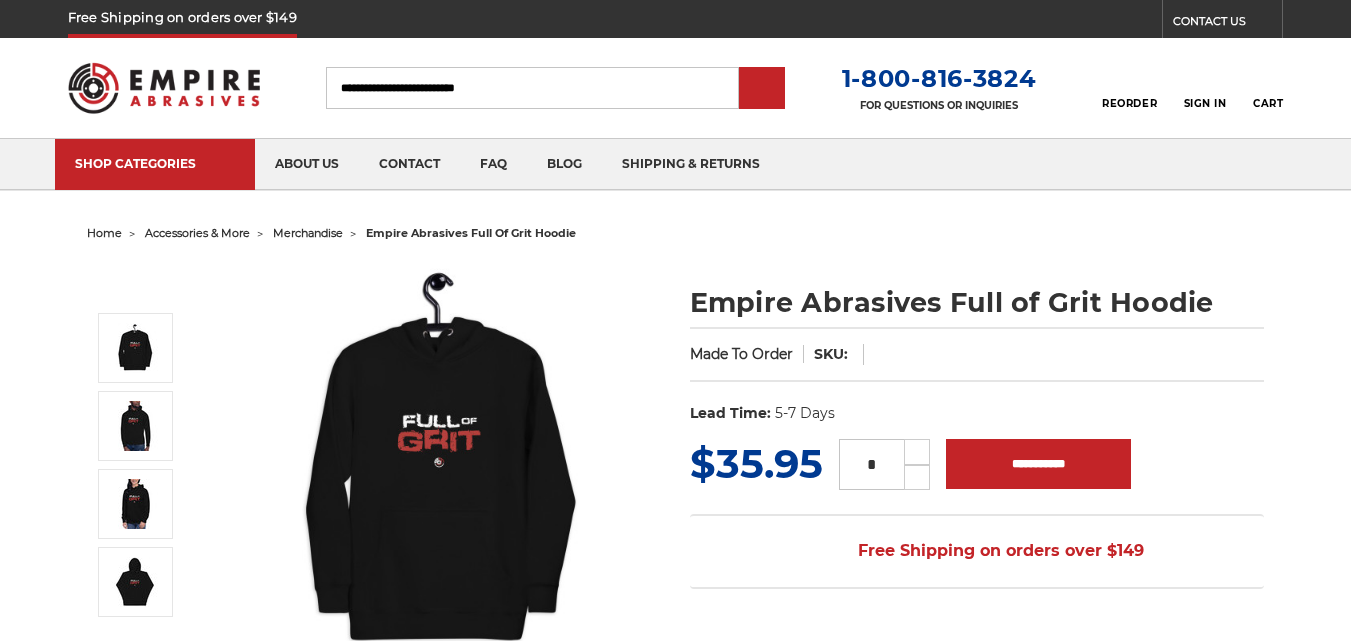 scroll, scrollTop: 0, scrollLeft: 0, axis: both 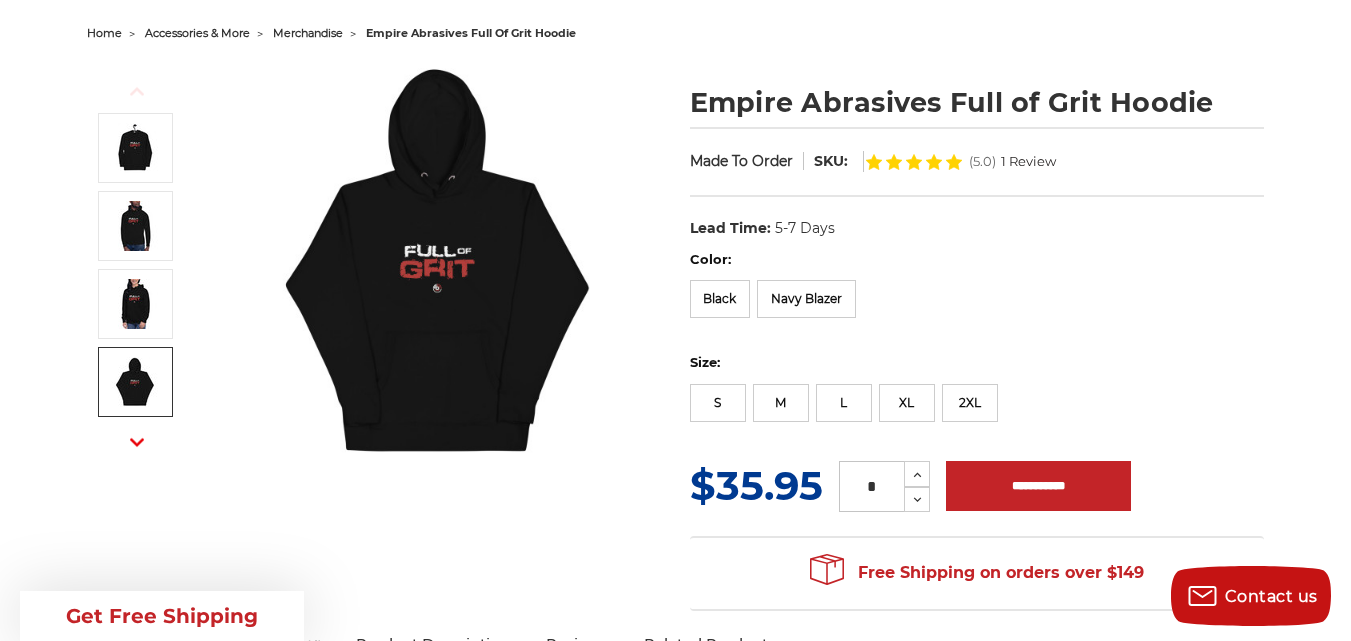 click 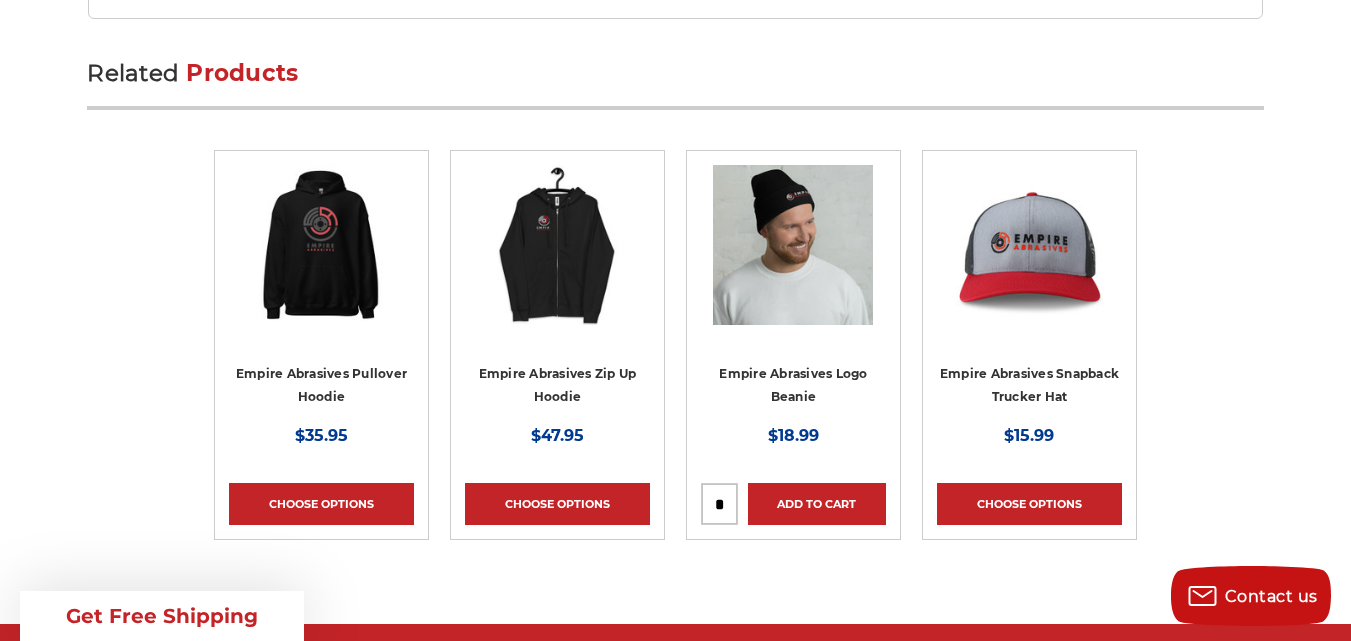 scroll, scrollTop: 2600, scrollLeft: 0, axis: vertical 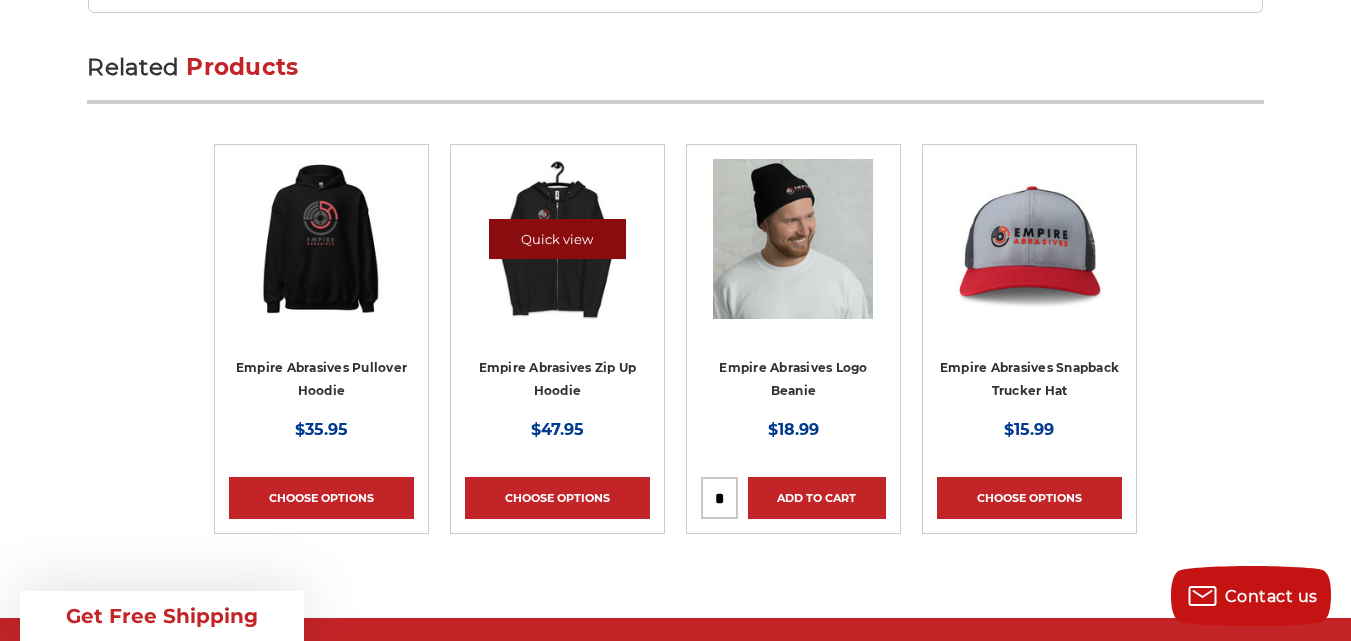 click on "Quick view" at bounding box center [558, 239] 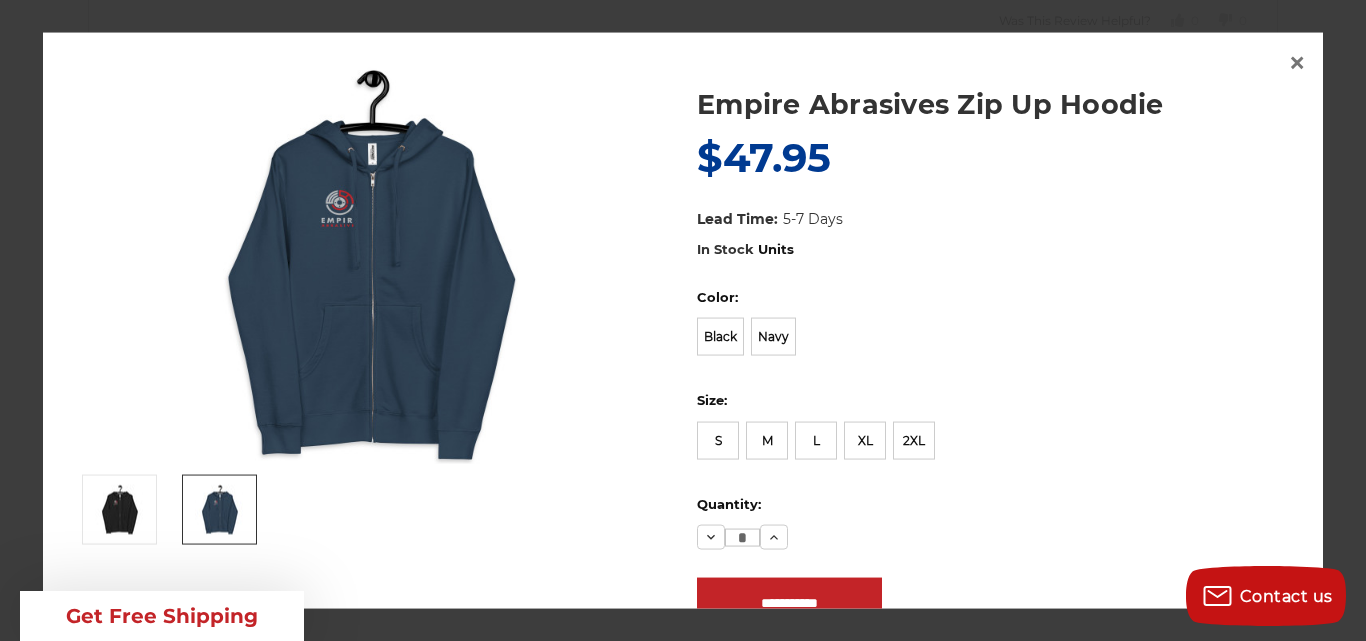 scroll, scrollTop: 2677, scrollLeft: 0, axis: vertical 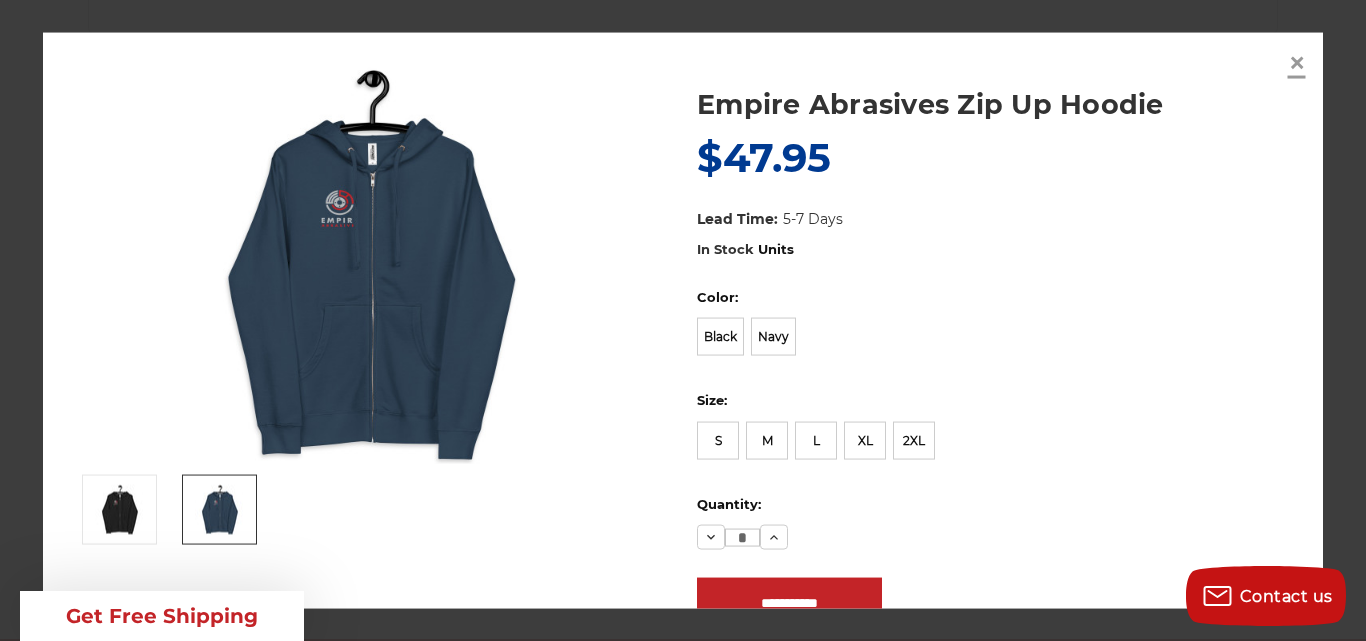 click on "×" at bounding box center [1297, 62] 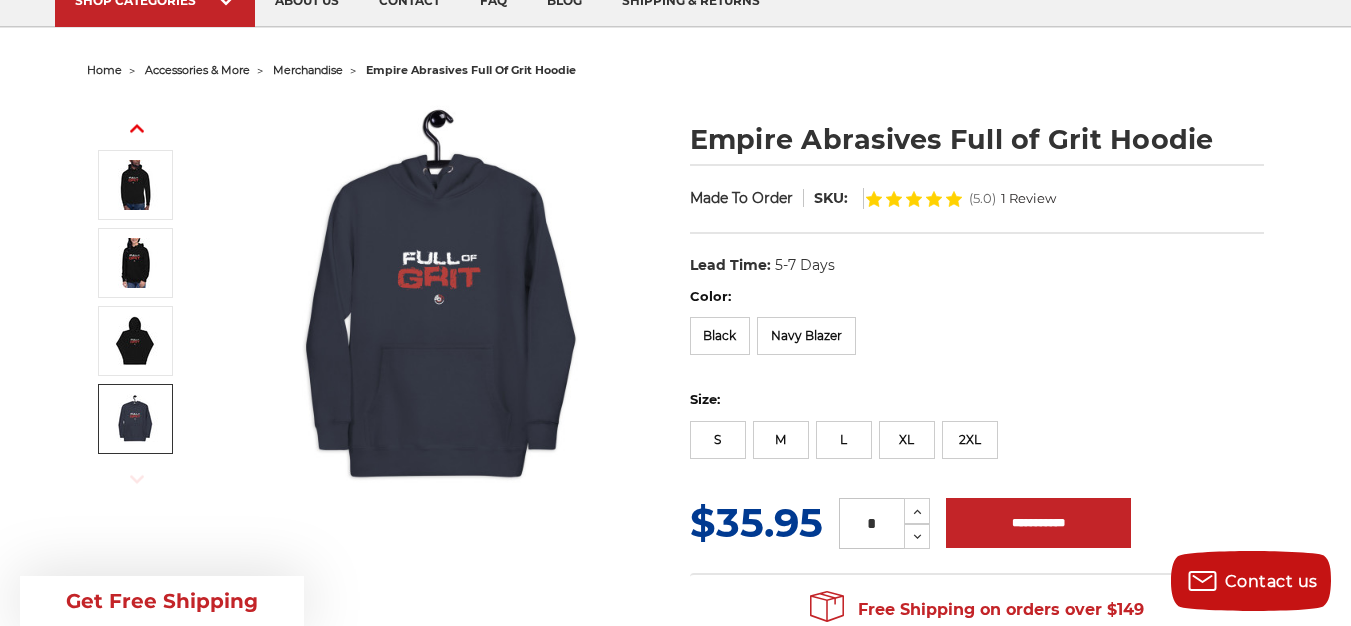 scroll, scrollTop: 0, scrollLeft: 0, axis: both 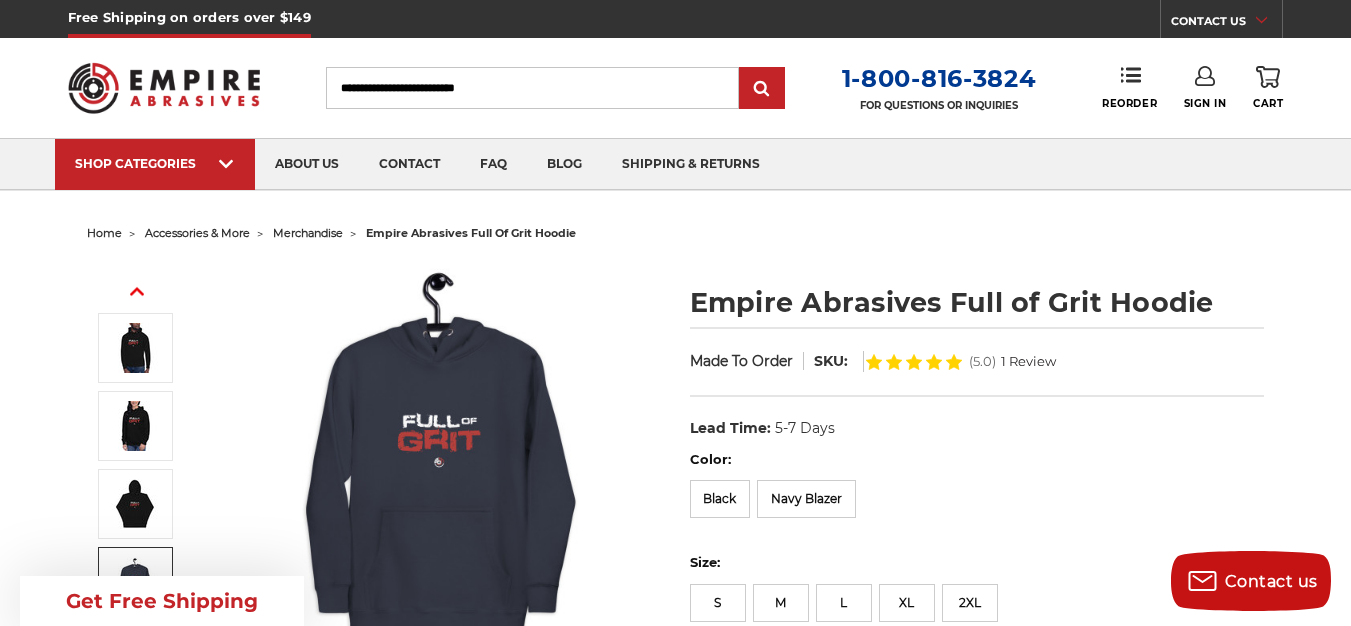 click on "merchandise" at bounding box center [308, 233] 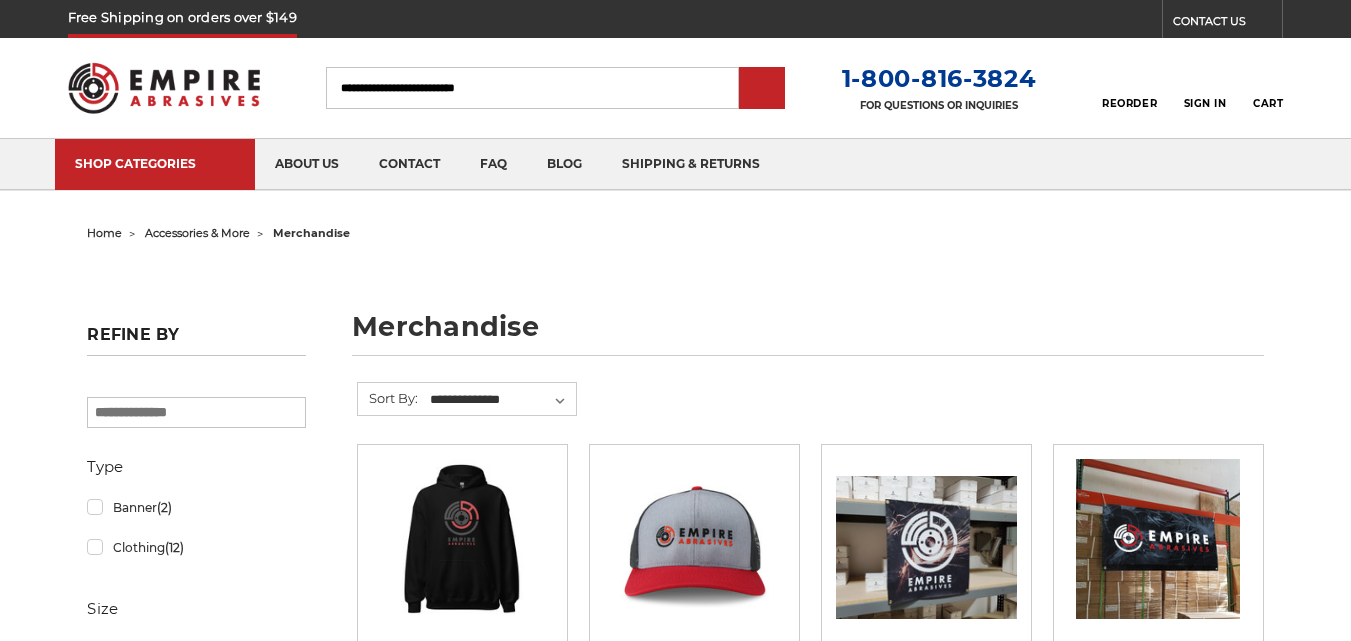 scroll, scrollTop: 0, scrollLeft: 0, axis: both 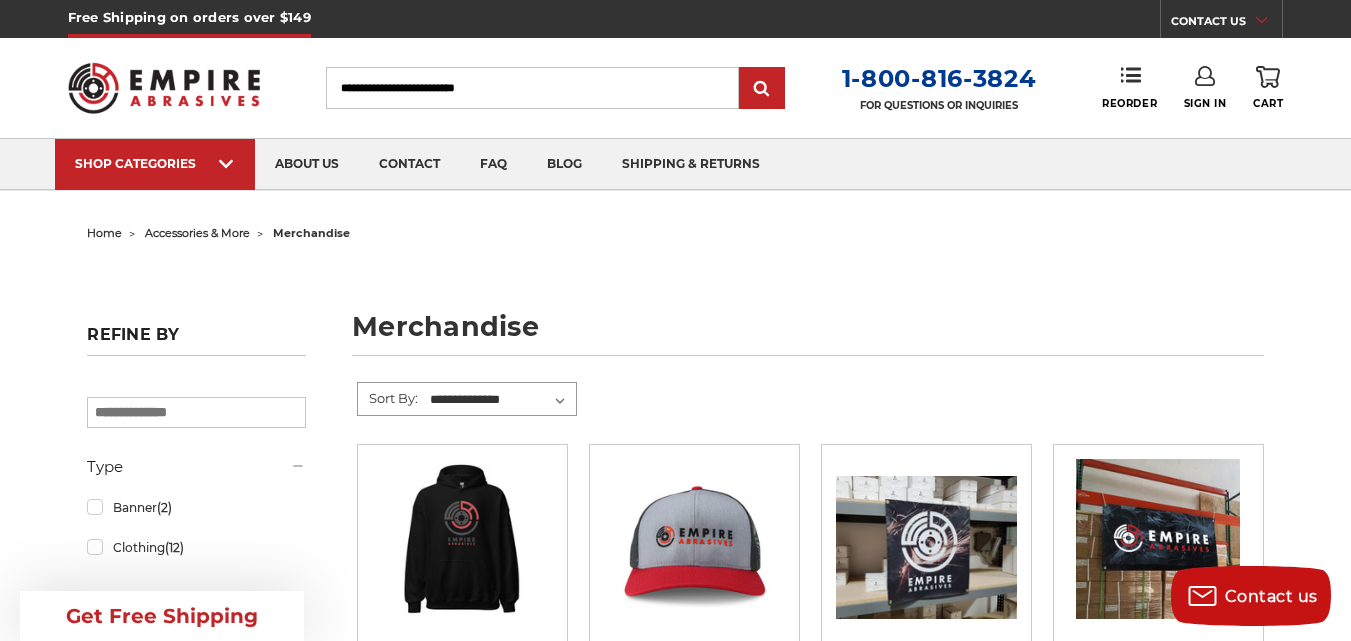 click on "**********" at bounding box center (501, 400) 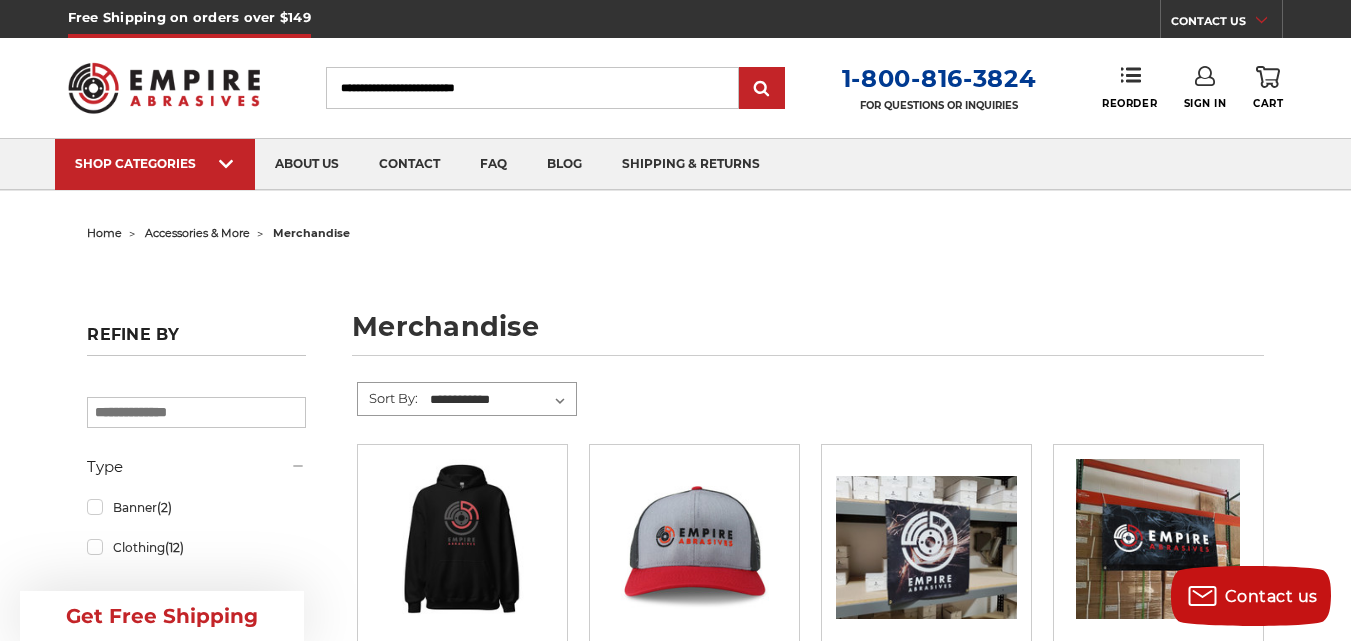 click on "**********" at bounding box center (501, 400) 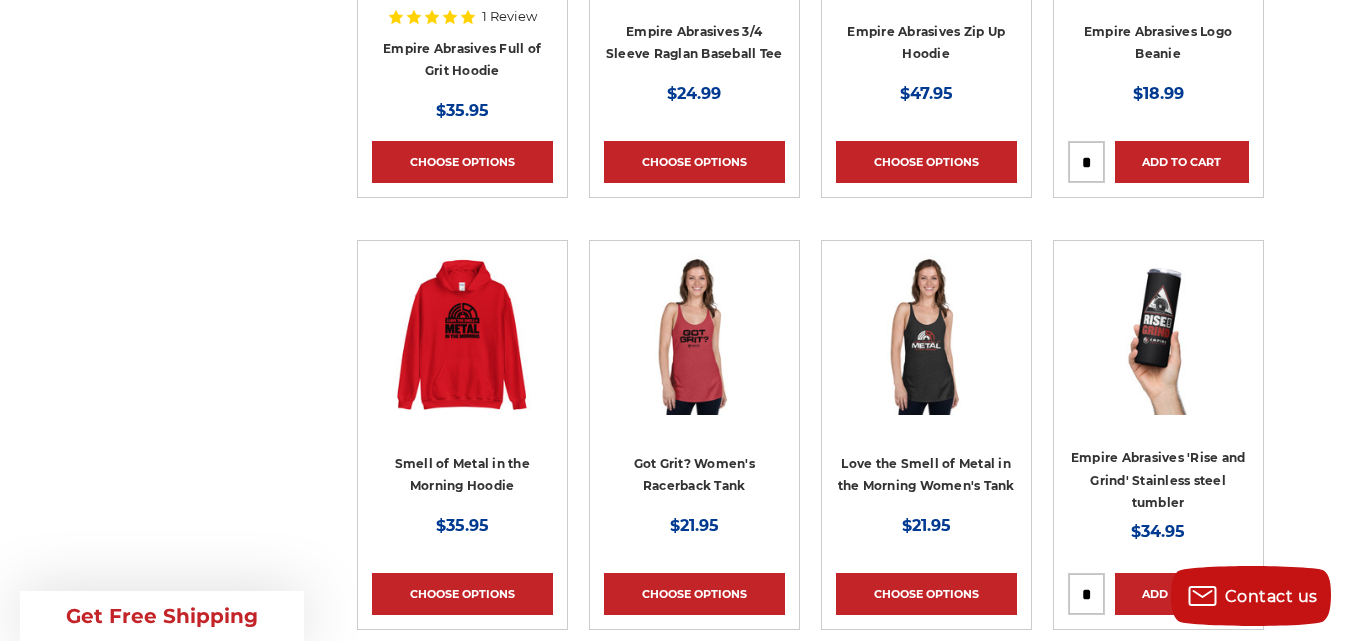 scroll, scrollTop: 1400, scrollLeft: 0, axis: vertical 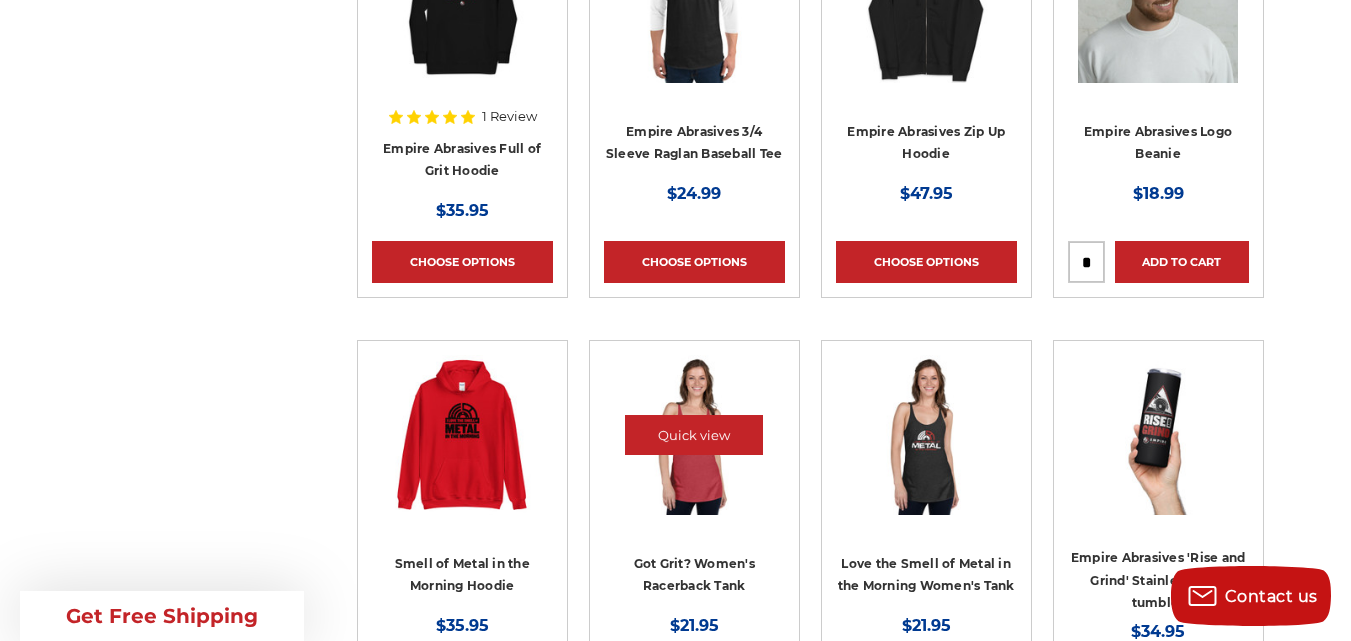 click at bounding box center (694, 435) 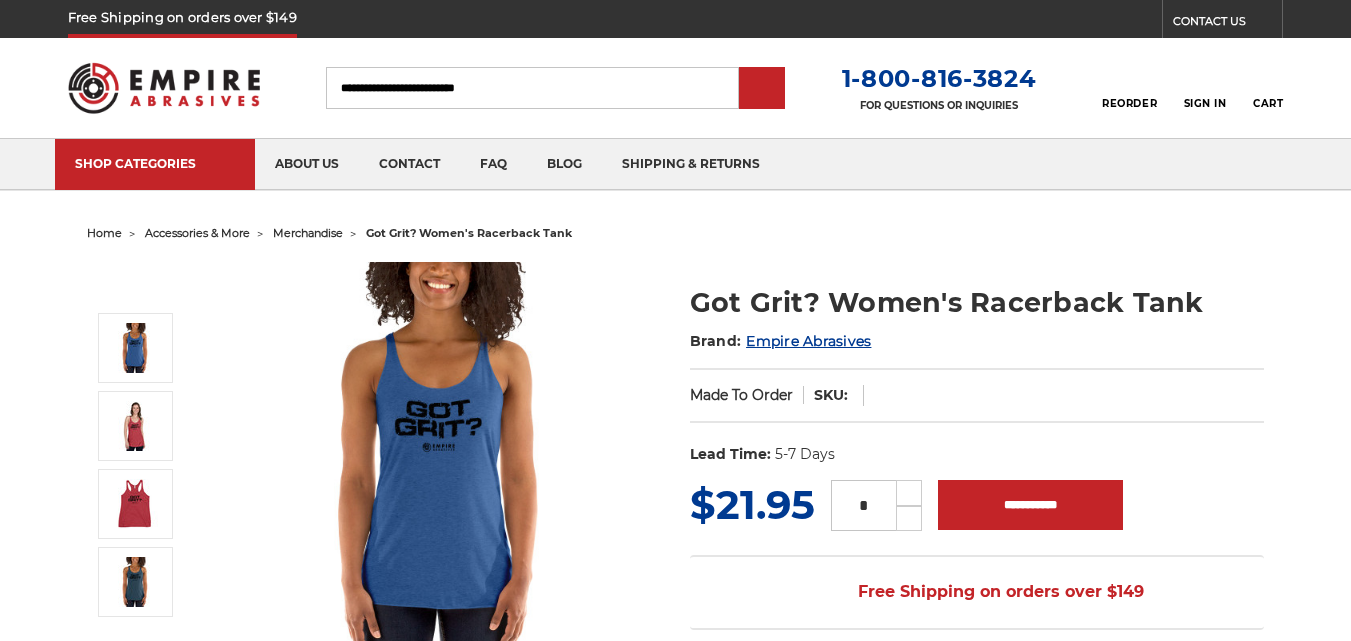 scroll, scrollTop: 0, scrollLeft: 0, axis: both 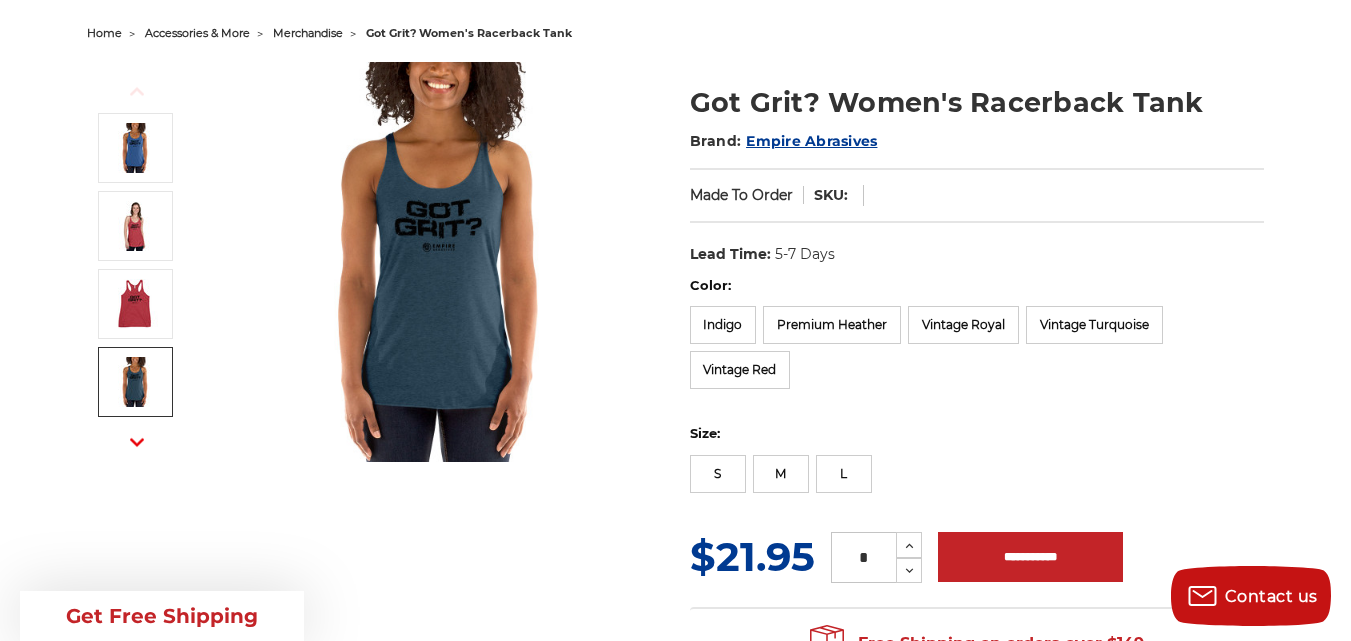 click 